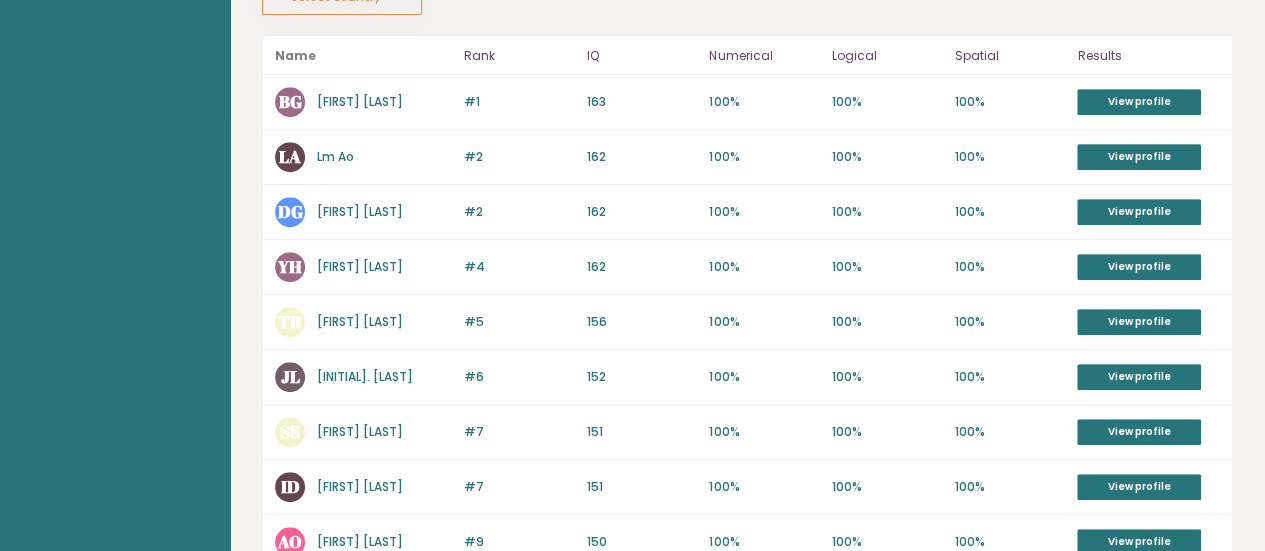 scroll, scrollTop: 400, scrollLeft: 0, axis: vertical 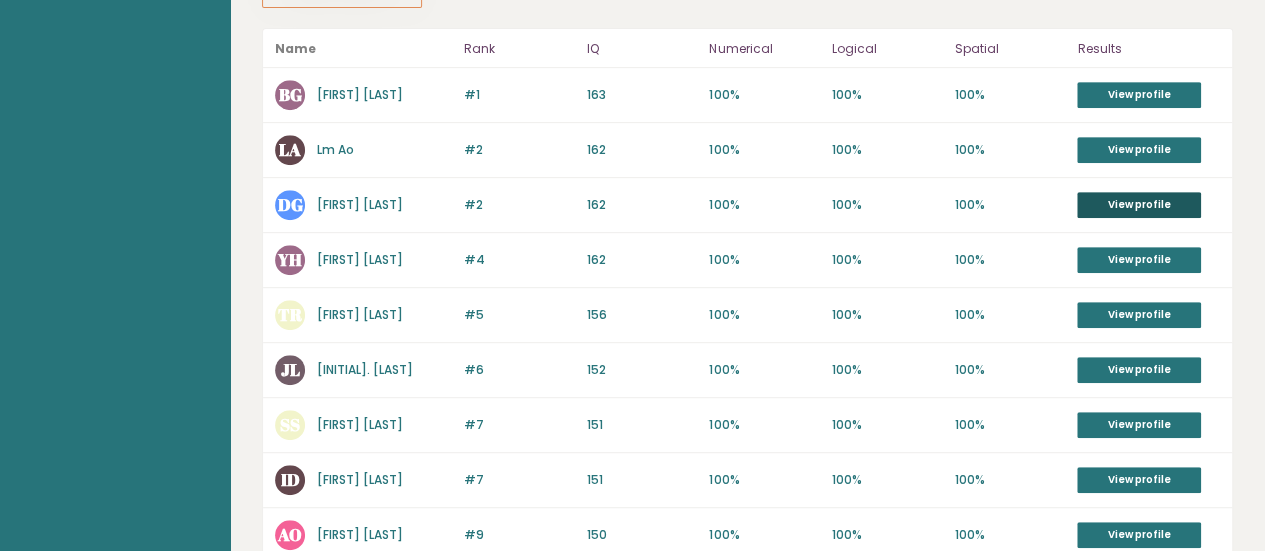 click on "View profile" at bounding box center [1139, 205] 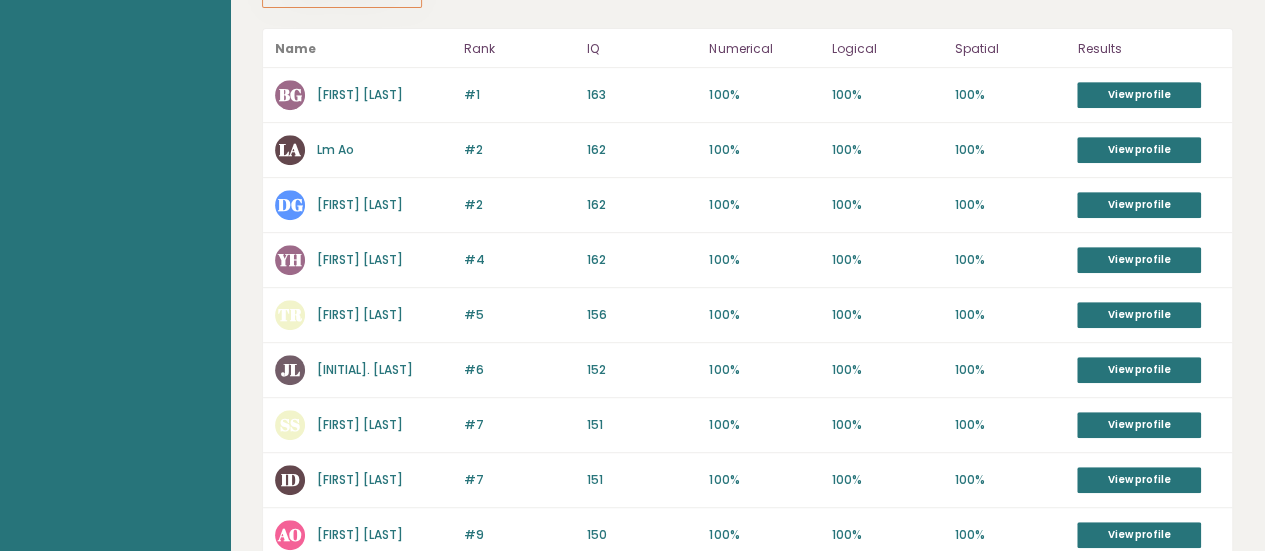 scroll, scrollTop: 0, scrollLeft: 0, axis: both 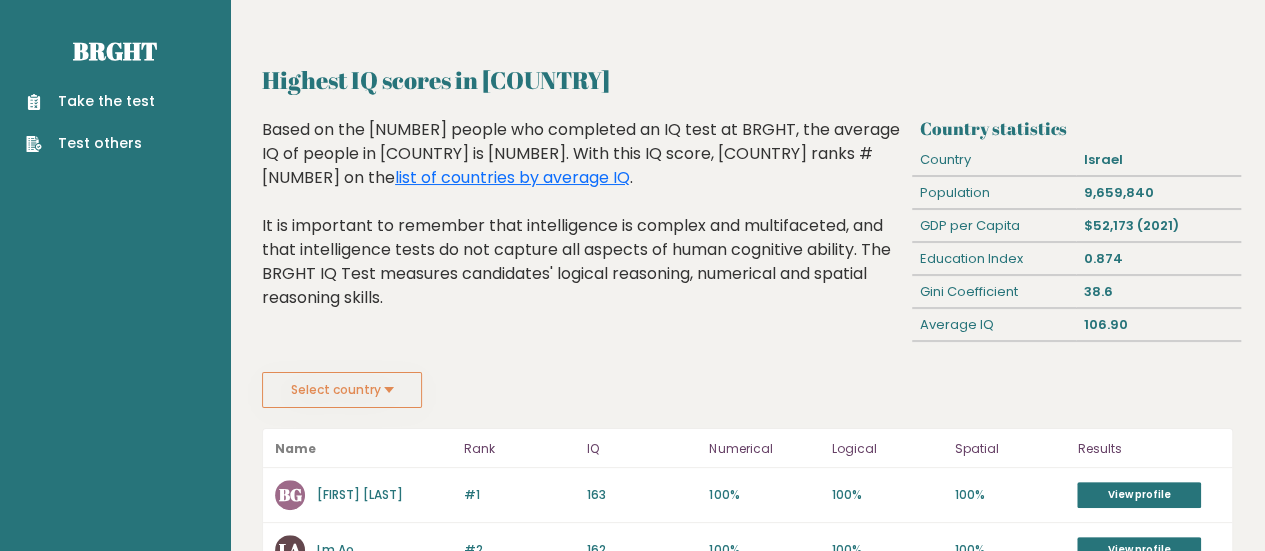 click on "Take the test" at bounding box center [90, 101] 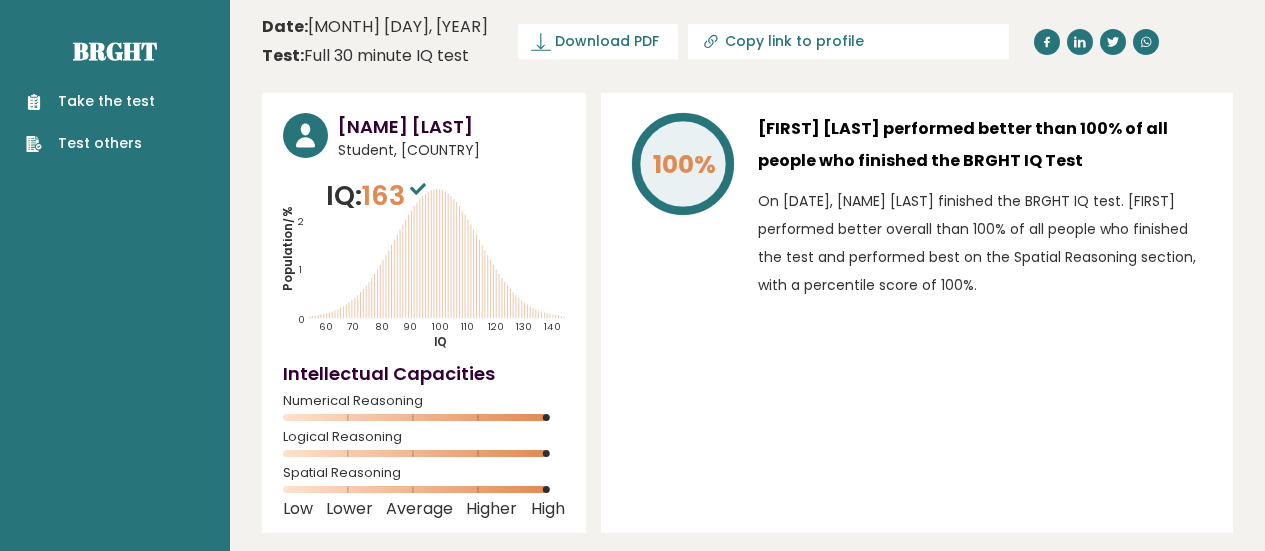 scroll, scrollTop: 0, scrollLeft: 0, axis: both 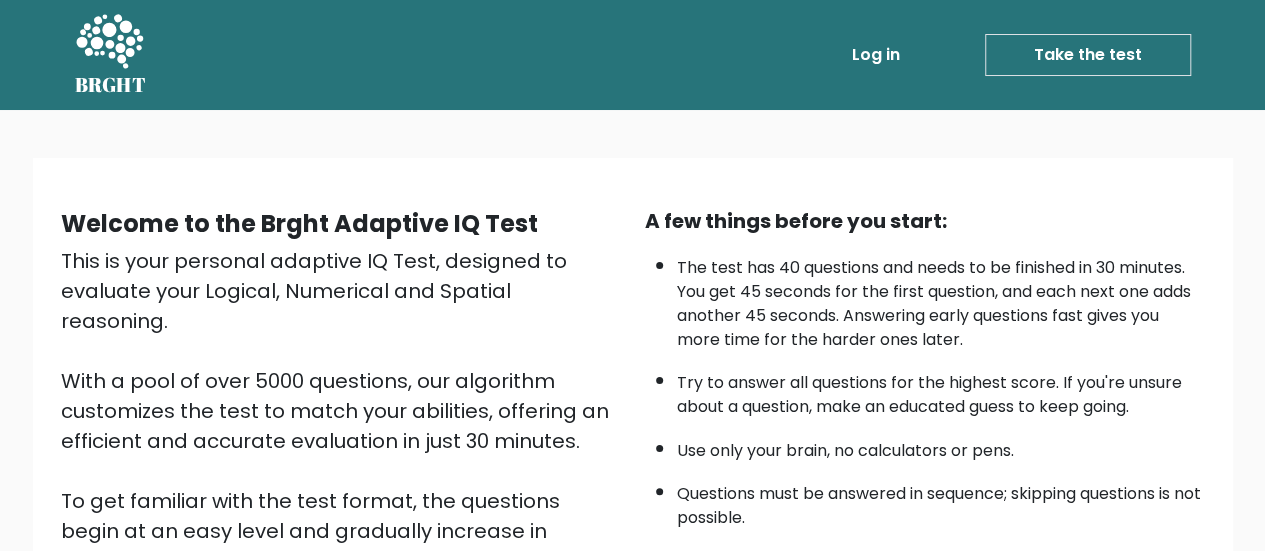 click on "Take the test" at bounding box center [1088, 55] 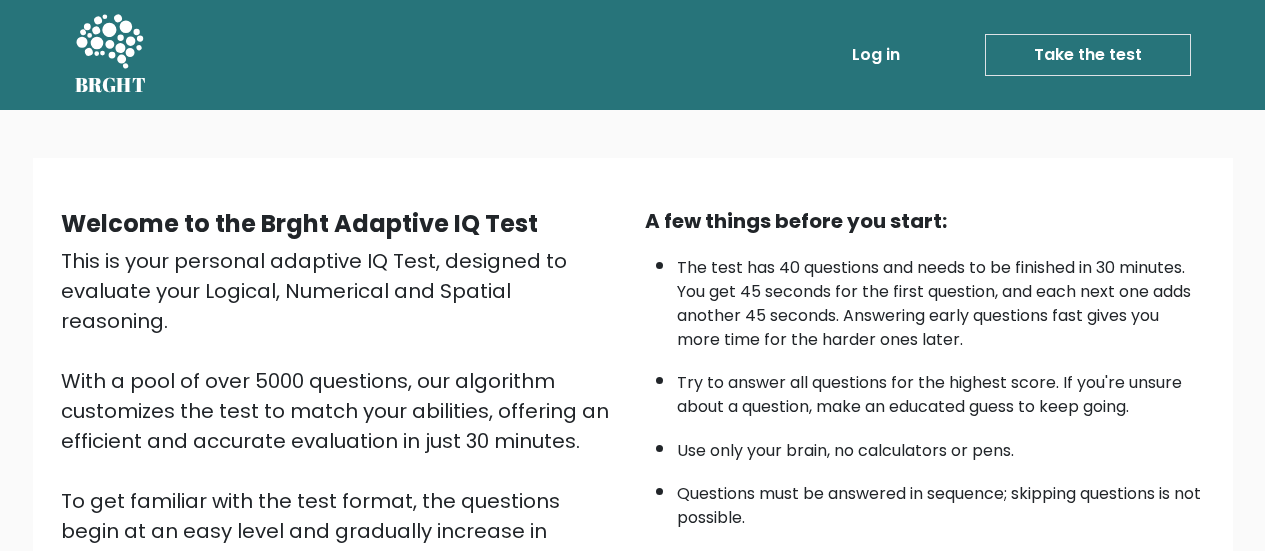 scroll, scrollTop: 0, scrollLeft: 0, axis: both 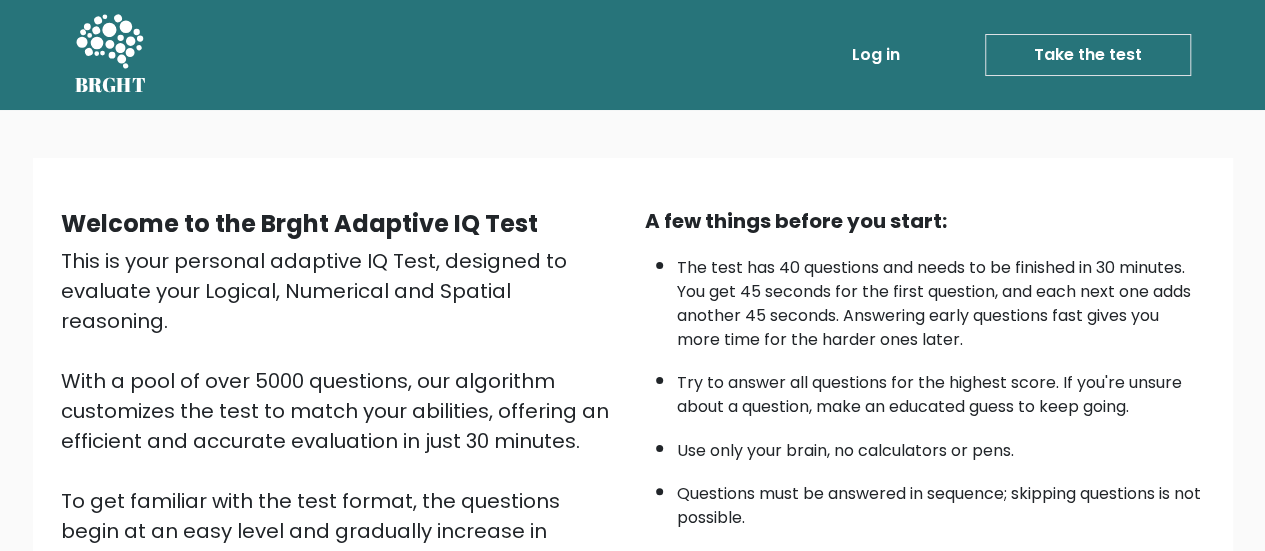 click on "Take the test" at bounding box center [1088, 55] 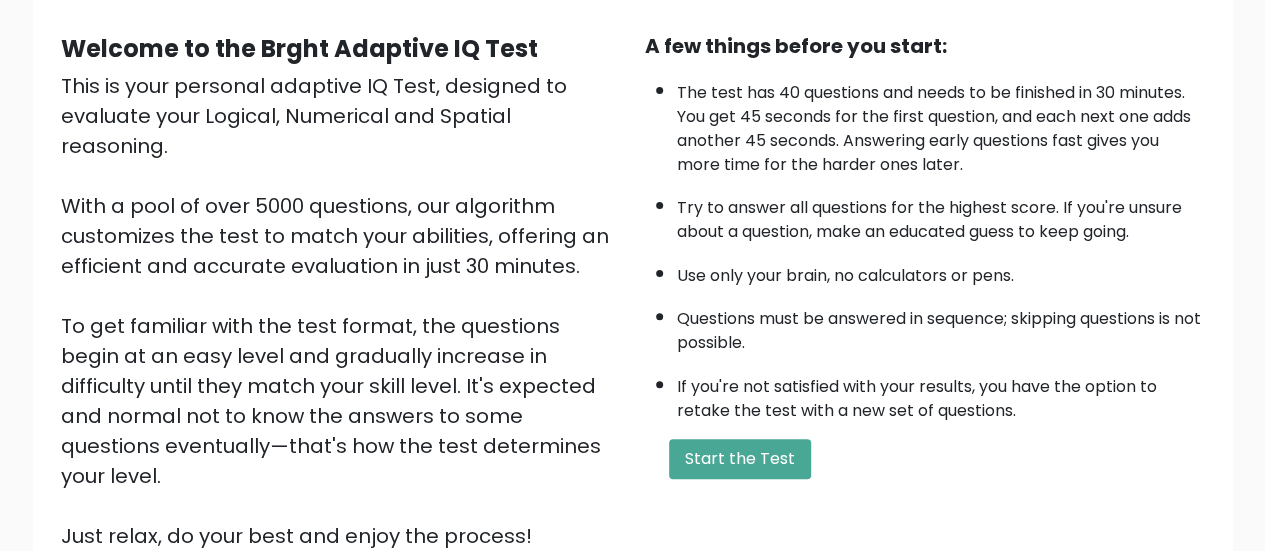 scroll, scrollTop: 364, scrollLeft: 0, axis: vertical 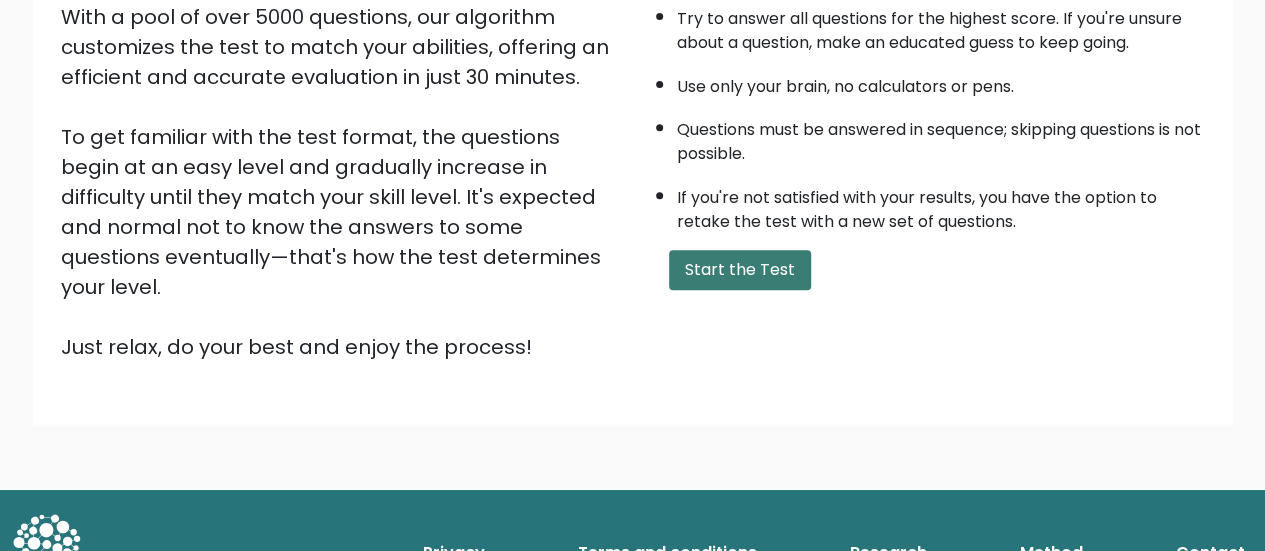 click on "Start the Test" at bounding box center [740, 270] 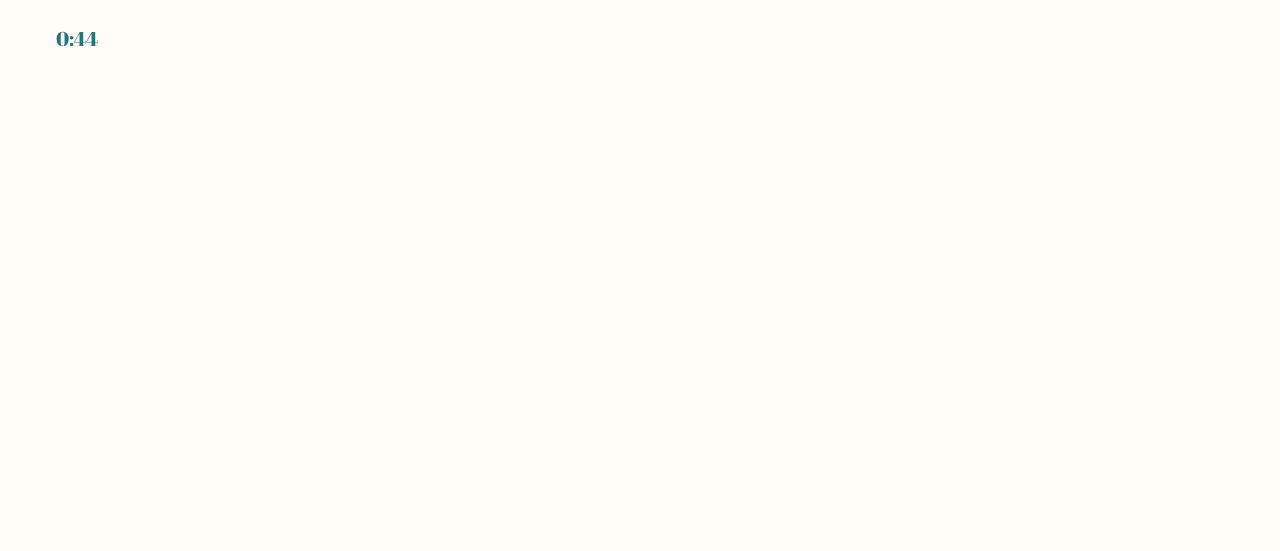 scroll, scrollTop: 0, scrollLeft: 0, axis: both 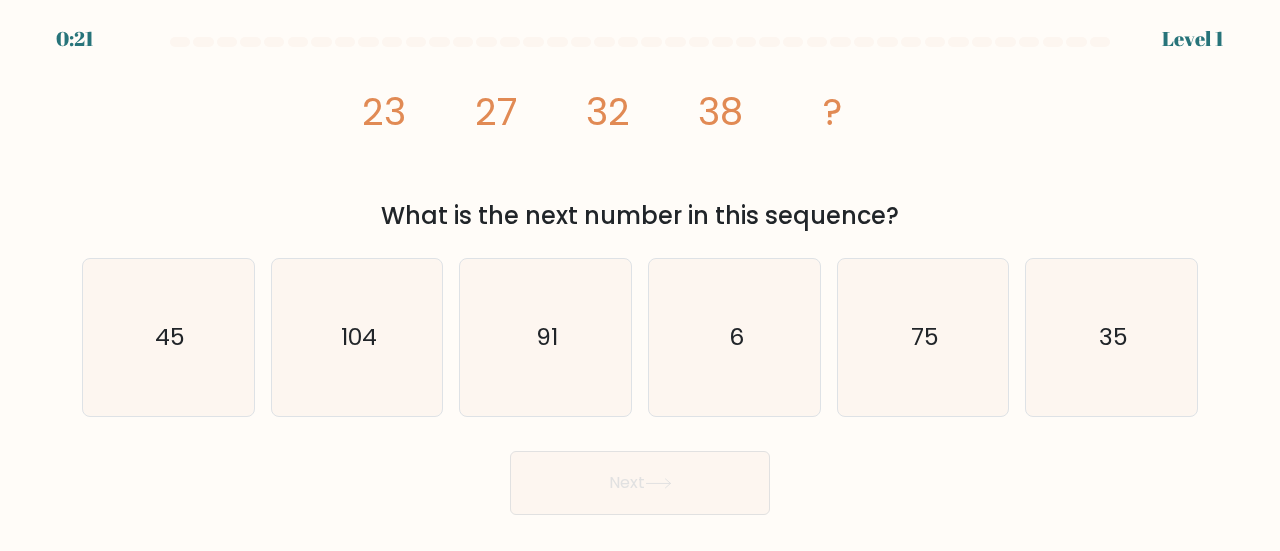drag, startPoint x: 600, startPoint y: 337, endPoint x: 1015, endPoint y: 127, distance: 465.1075 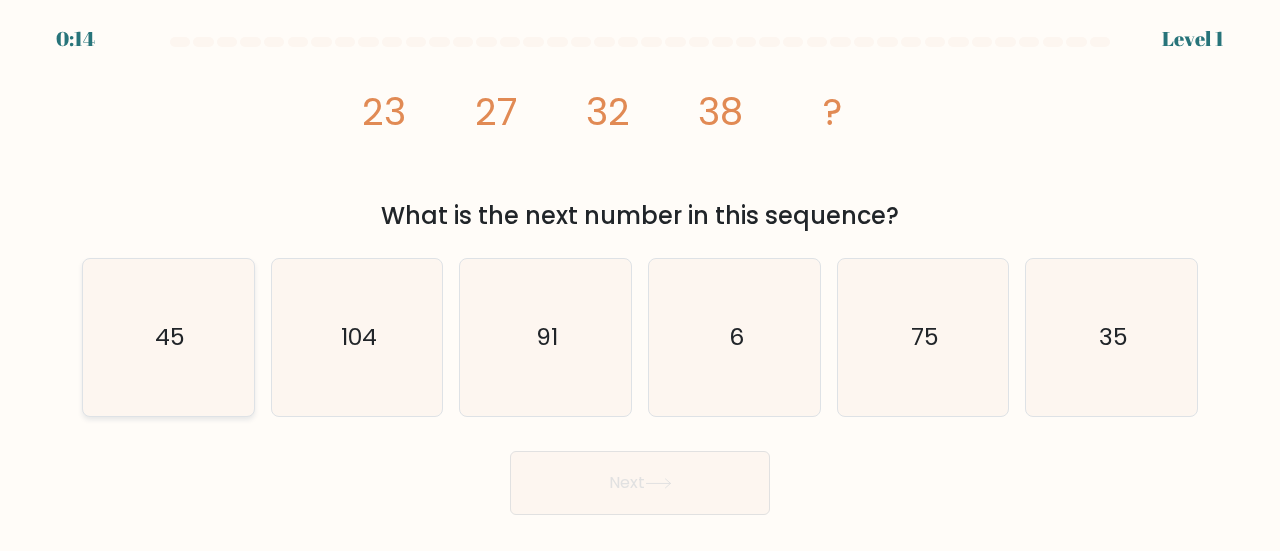 click on "45" 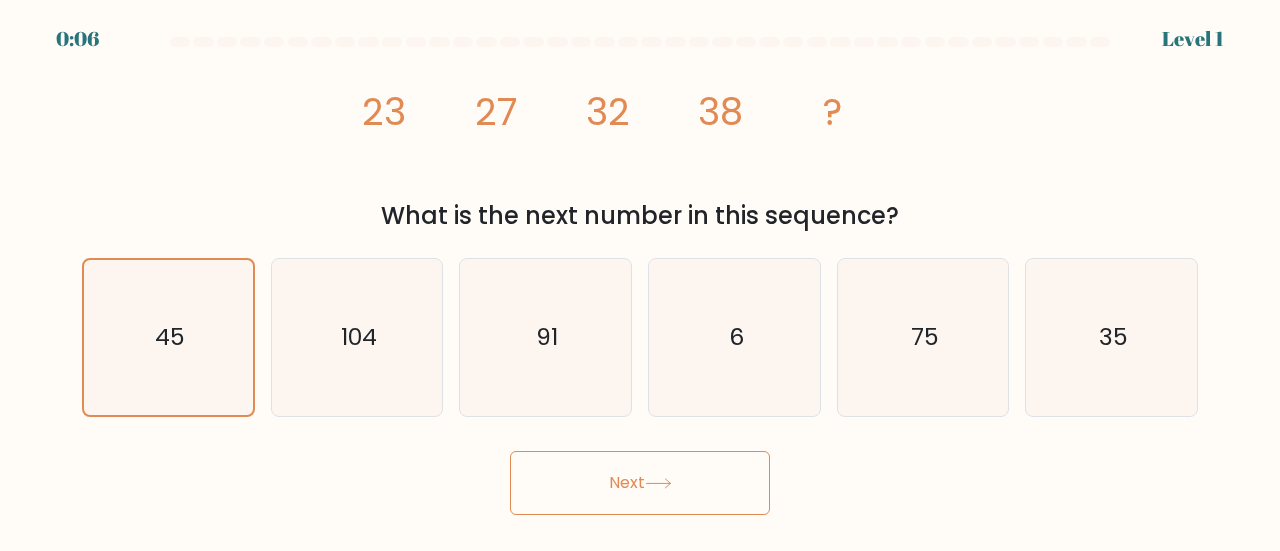 click on "Next" at bounding box center (640, 483) 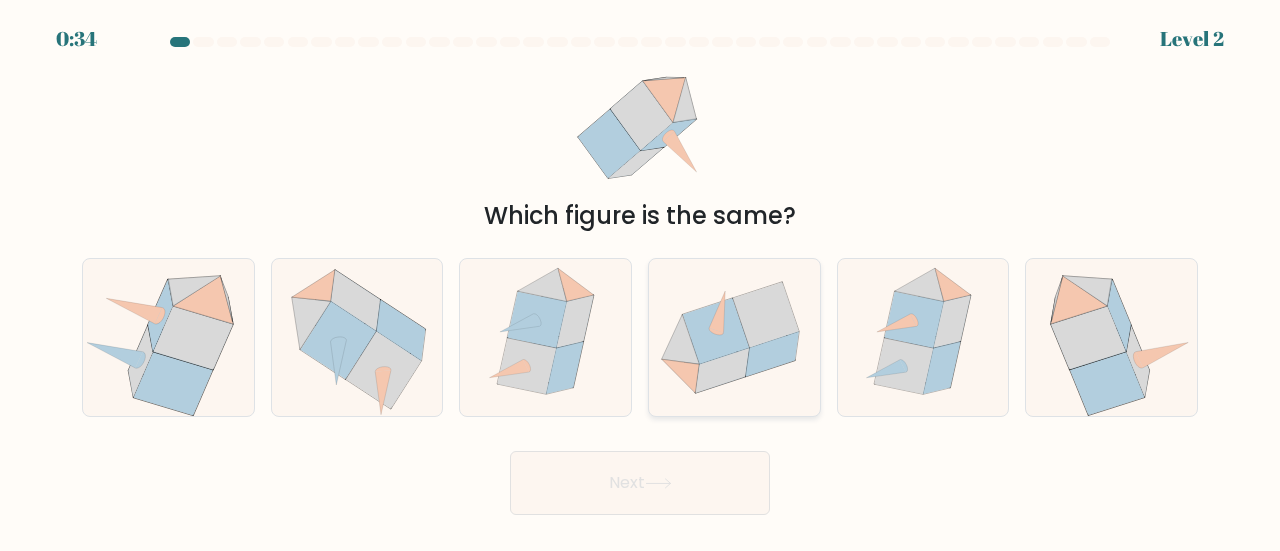 click 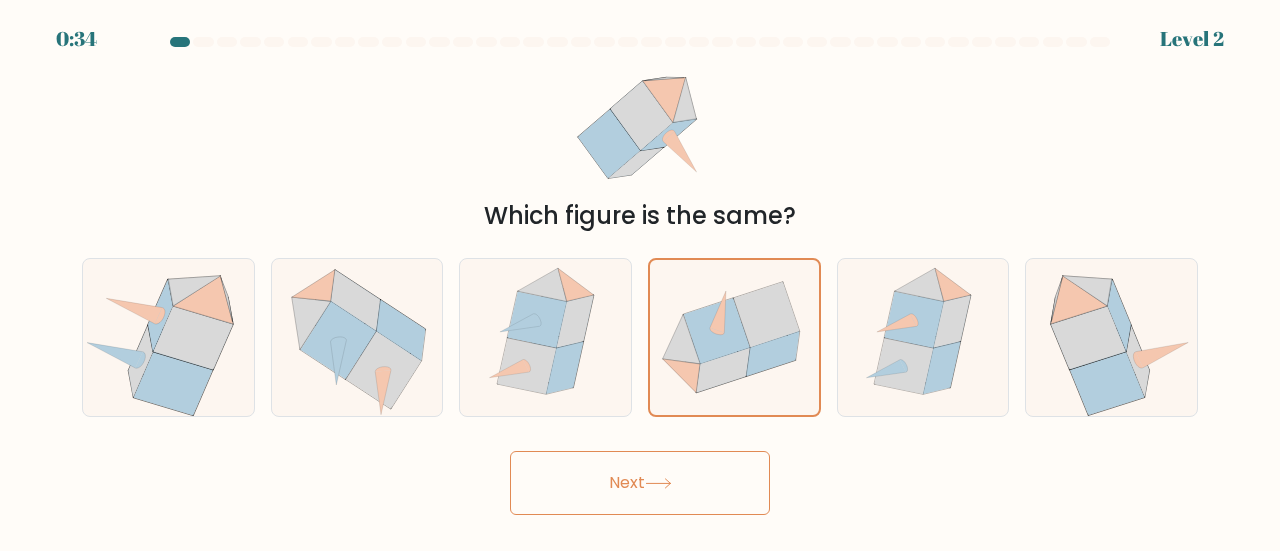 click on "0:34
Level 2" at bounding box center (640, 275) 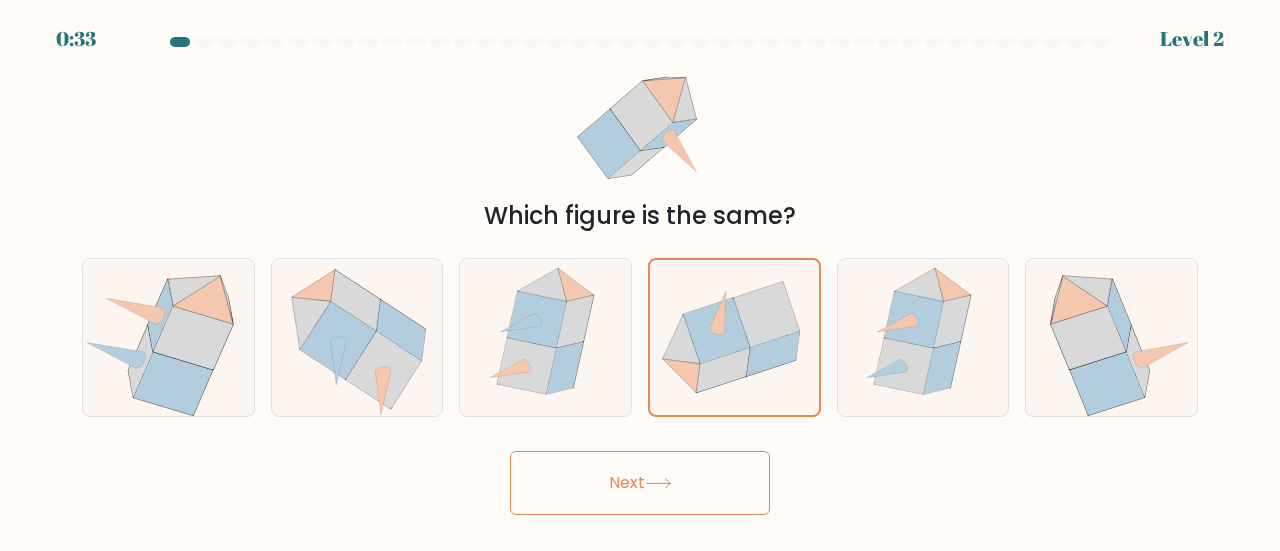 click on "Next" at bounding box center [640, 483] 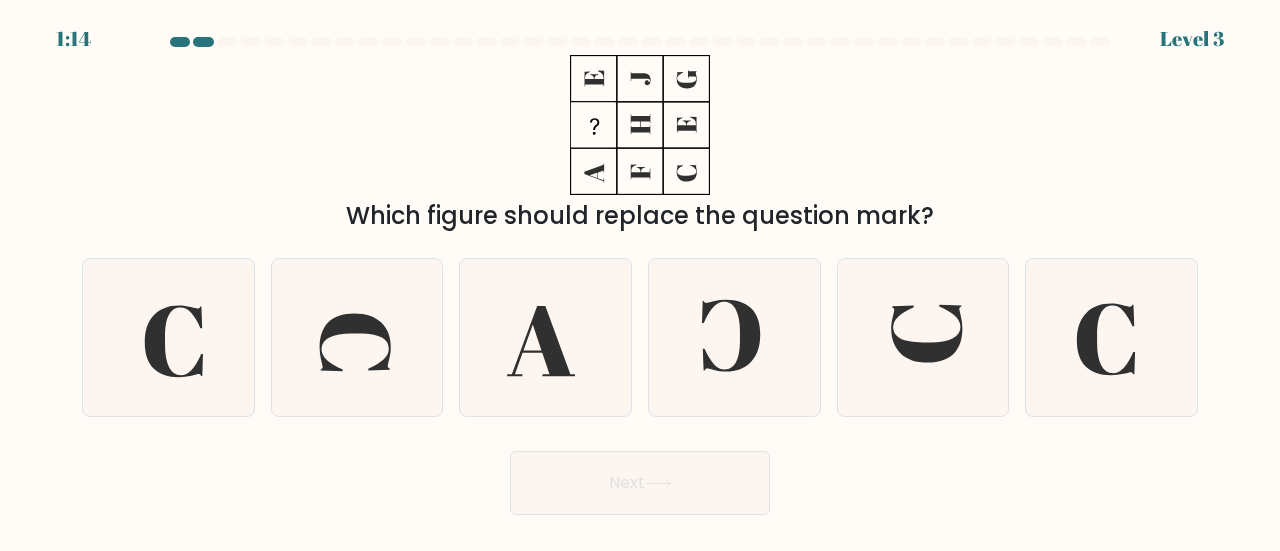 drag, startPoint x: 735, startPoint y: 220, endPoint x: 868, endPoint y: 209, distance: 133.45412 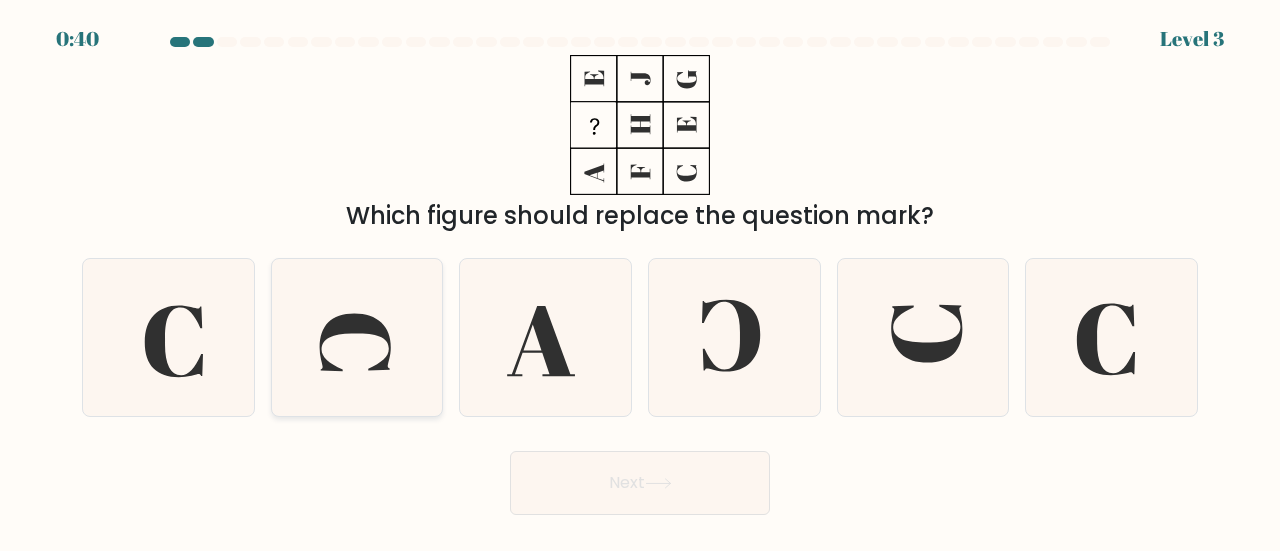 click 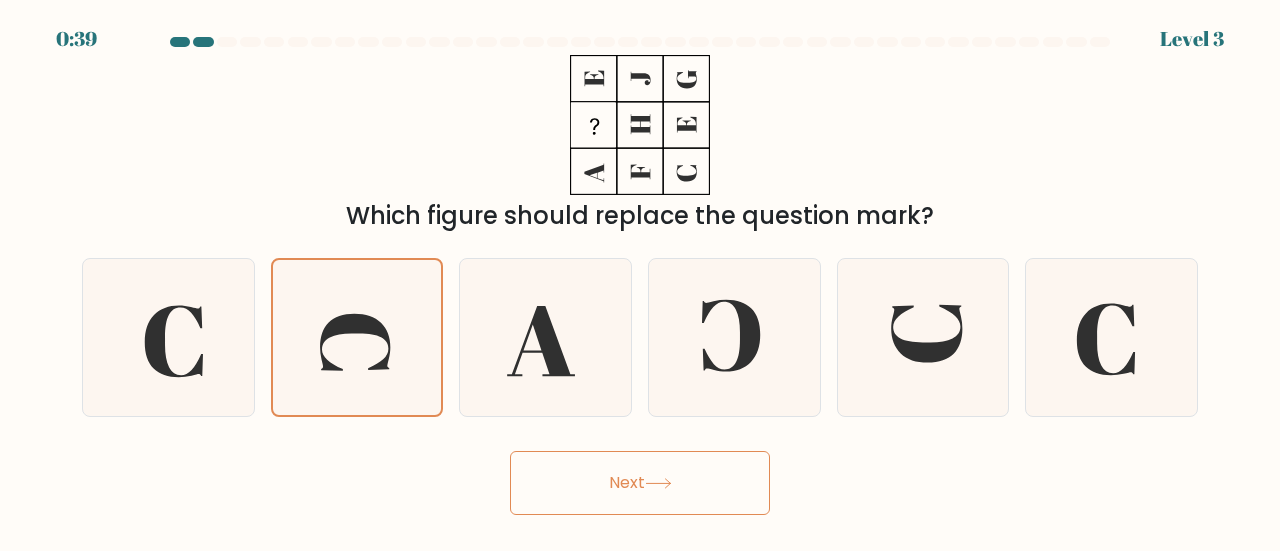 click on "0:39
Level 3" at bounding box center [640, 275] 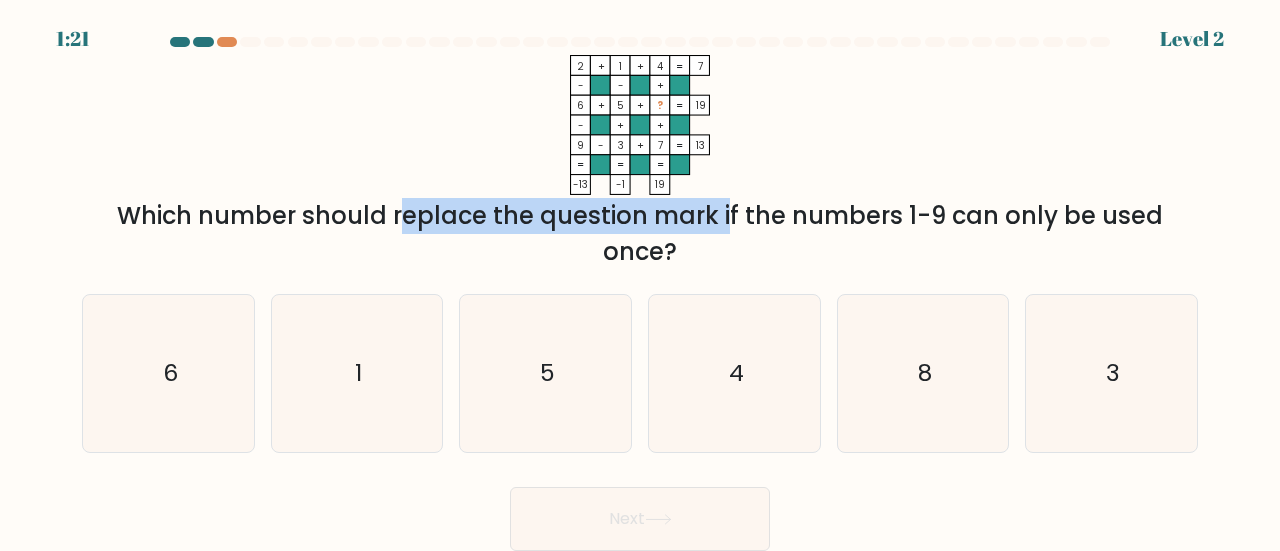 drag, startPoint x: 220, startPoint y: 228, endPoint x: 554, endPoint y: 207, distance: 334.65952 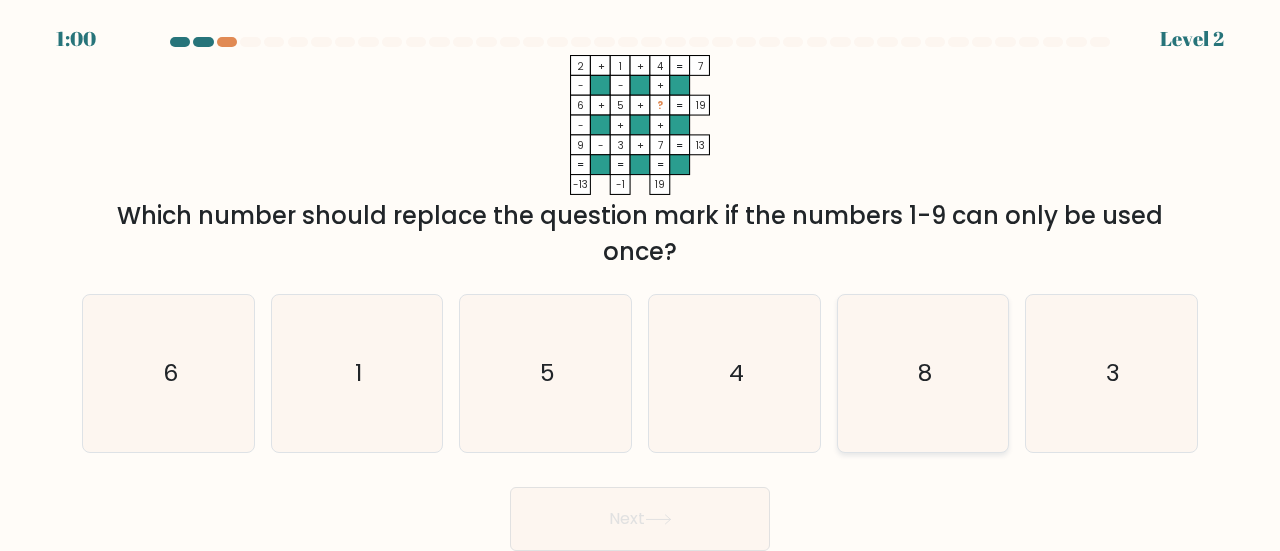 click on "8" 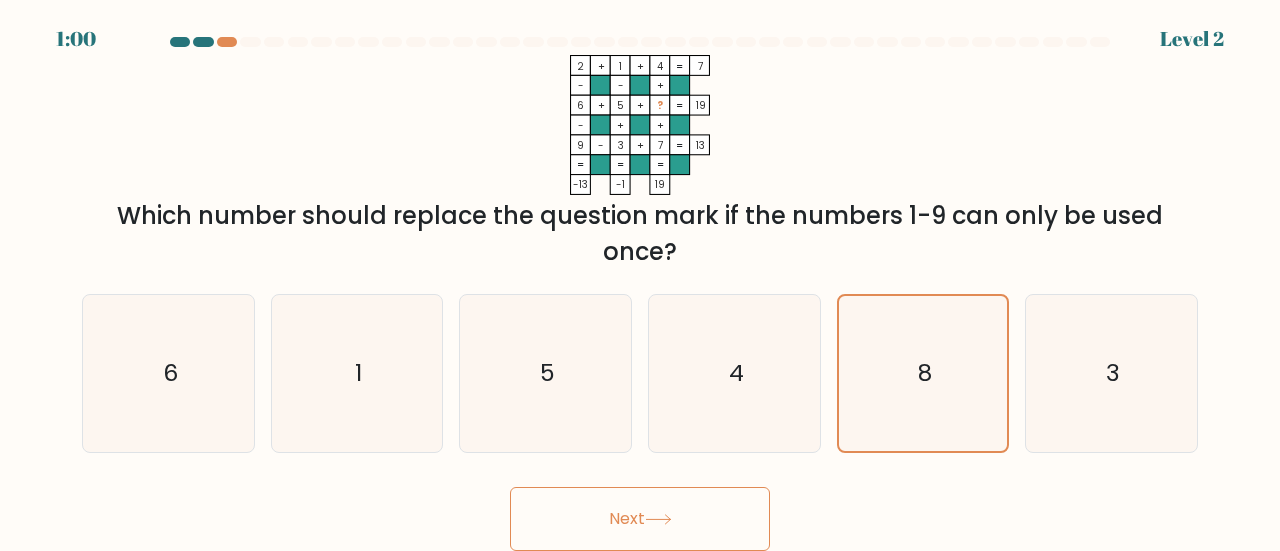 click on "Next" at bounding box center [640, 519] 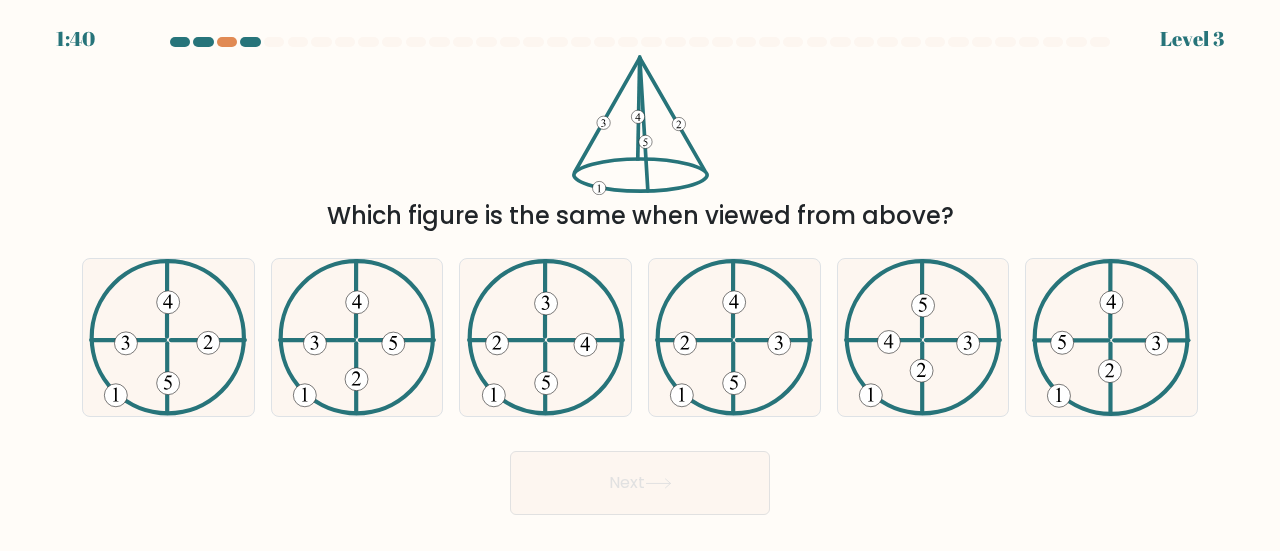drag, startPoint x: 363, startPoint y: 211, endPoint x: 1035, endPoint y: 213, distance: 672.003 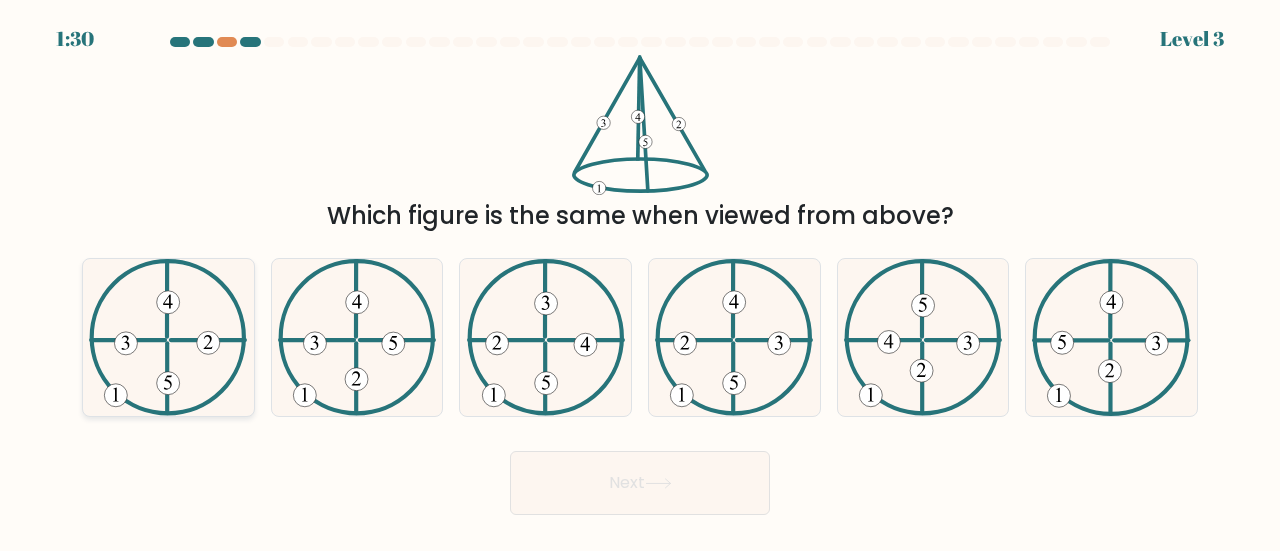 click 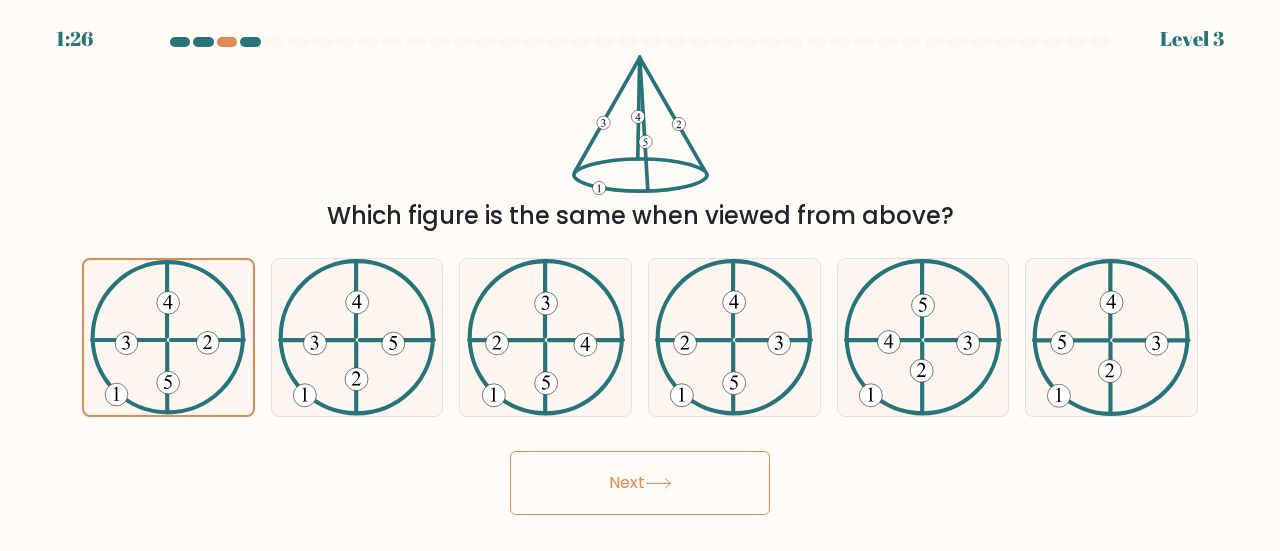 click on "Next" at bounding box center [640, 483] 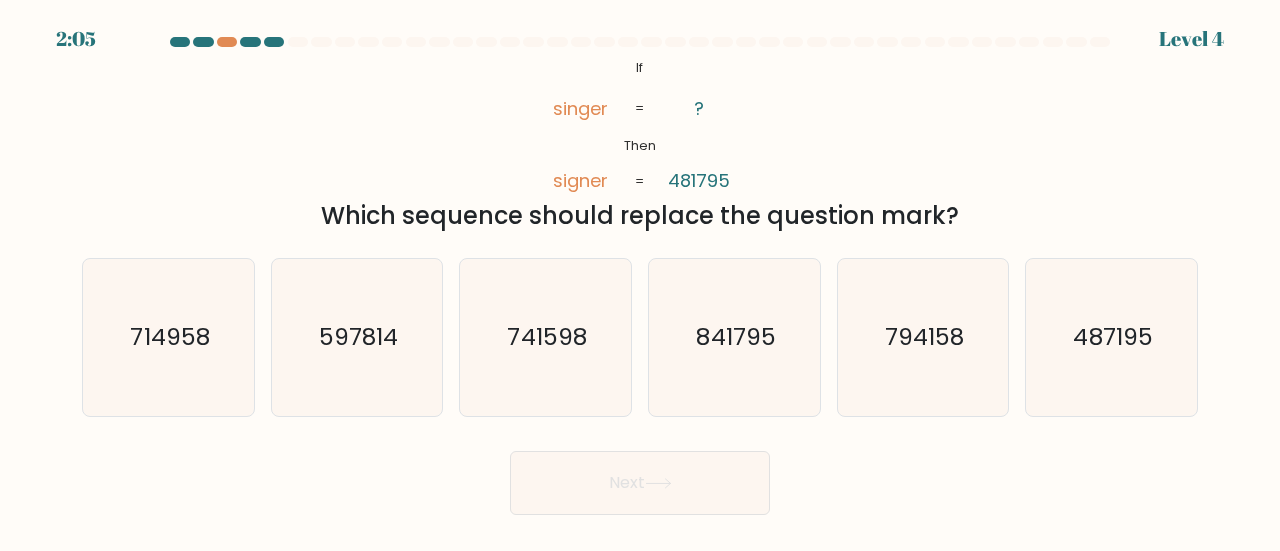 drag, startPoint x: 964, startPoint y: 206, endPoint x: 1053, endPoint y: 120, distance: 123.76187 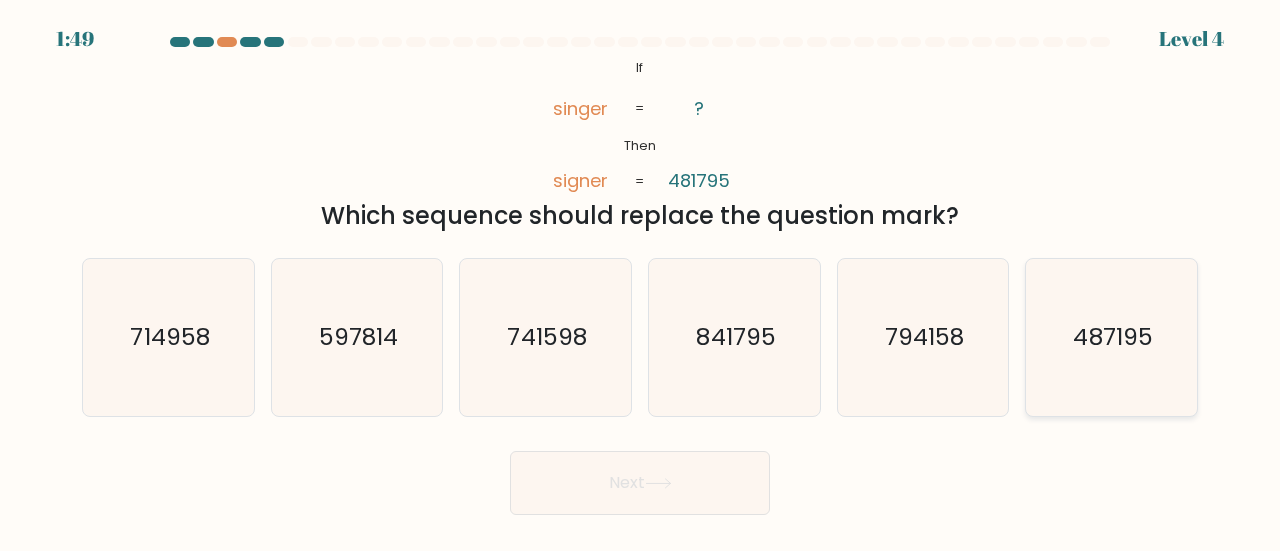 click on "487195" 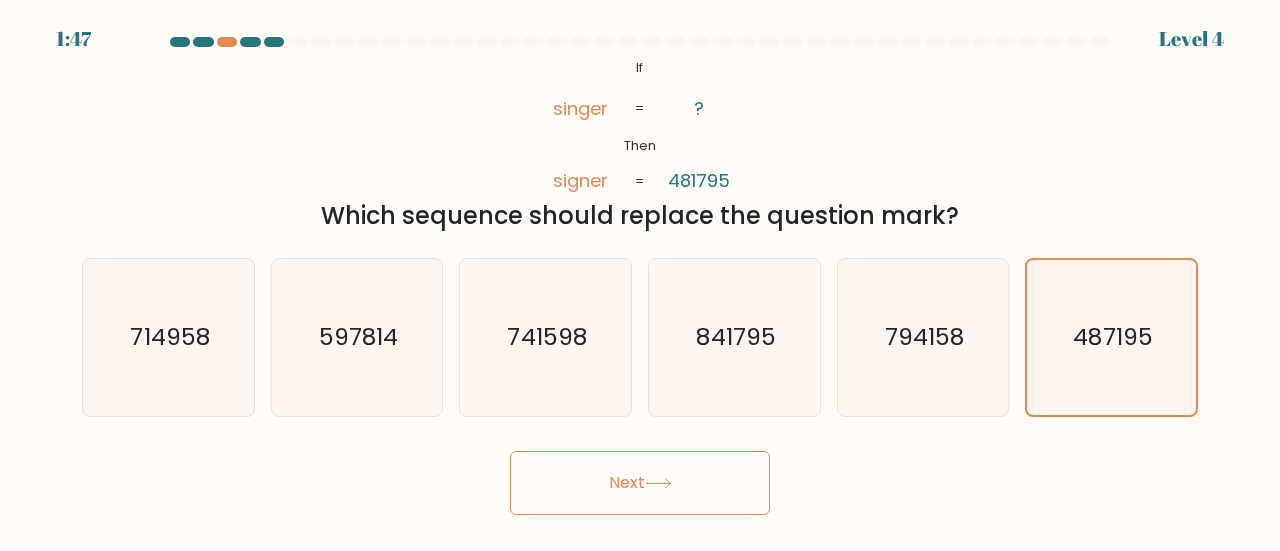 click on "Next" at bounding box center (640, 483) 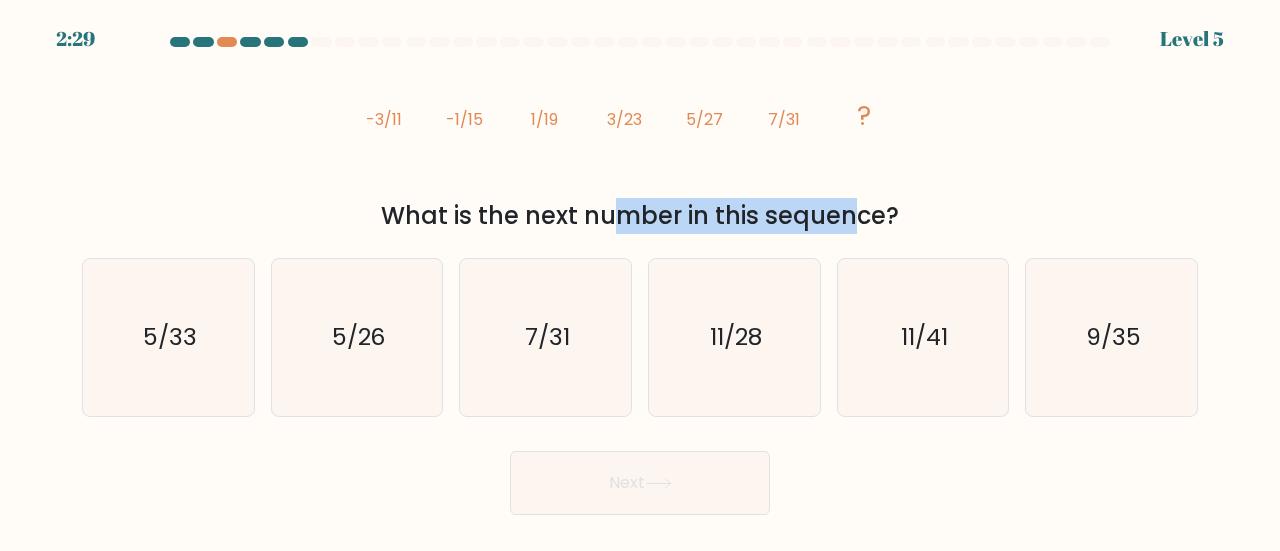 drag, startPoint x: 451, startPoint y: 211, endPoint x: 684, endPoint y: 220, distance: 233.17375 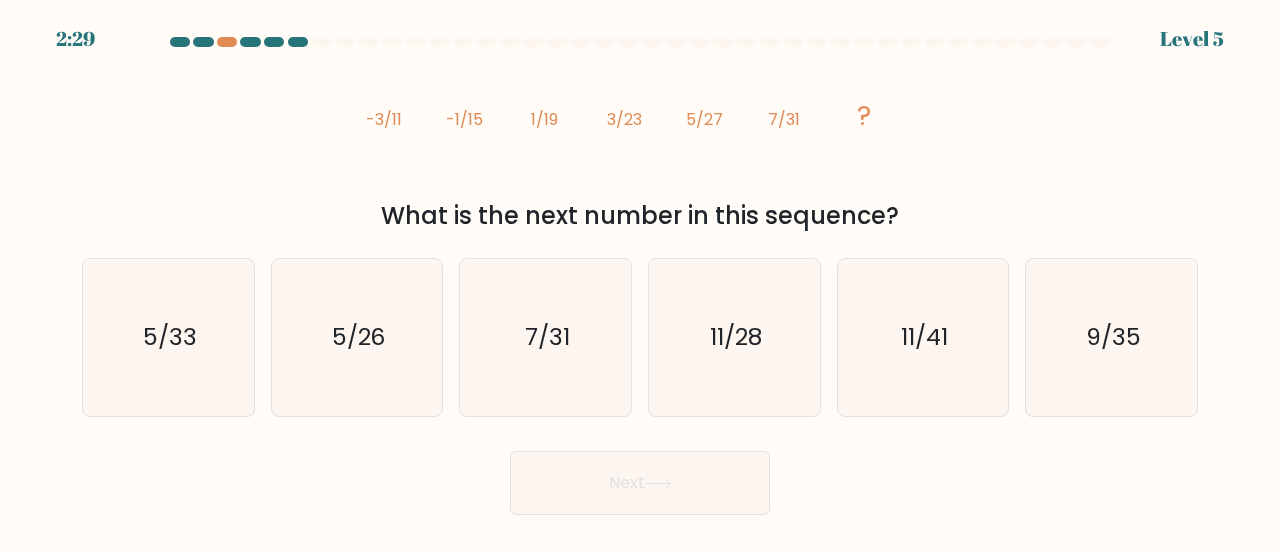 click on "What is the next number in this sequence?" at bounding box center (640, 216) 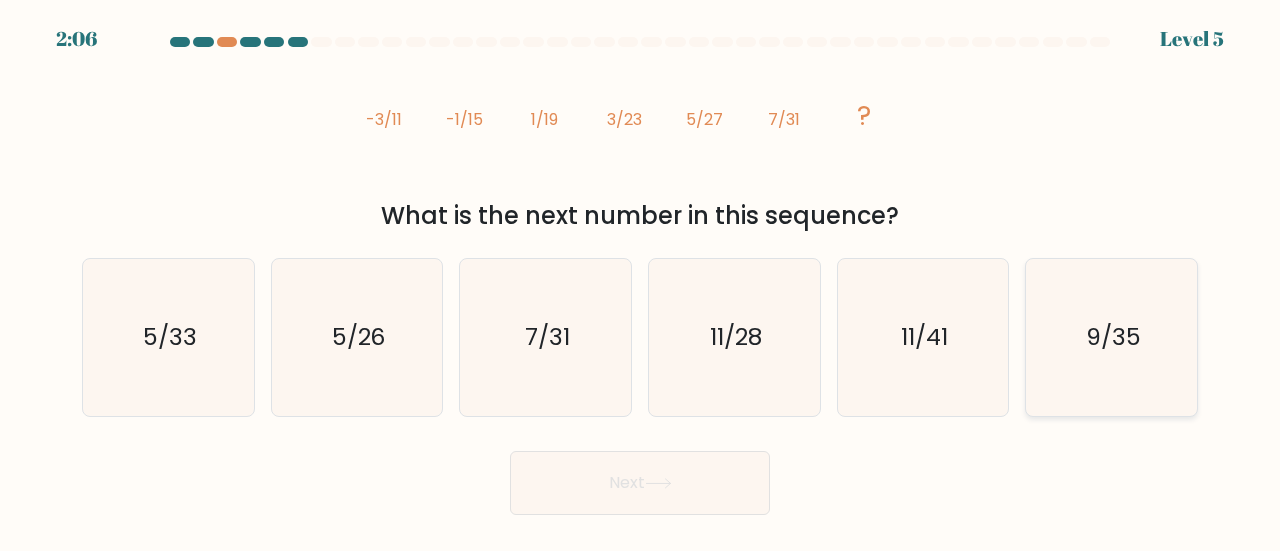 drag, startPoint x: 1110, startPoint y: 365, endPoint x: 1096, endPoint y: 388, distance: 26.925823 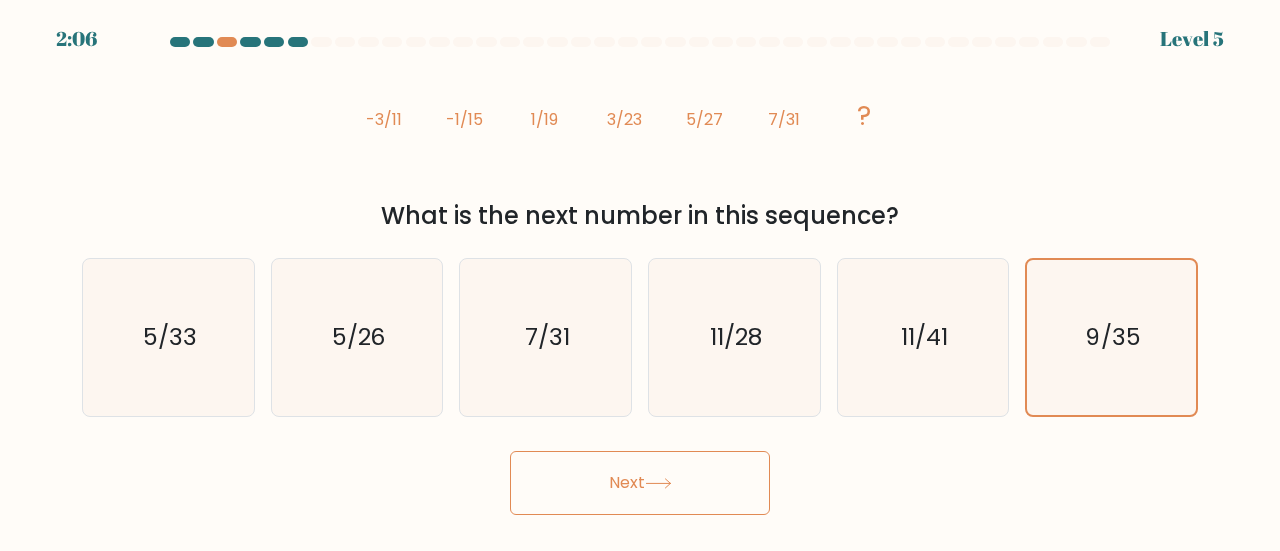 click on "Next" at bounding box center [640, 483] 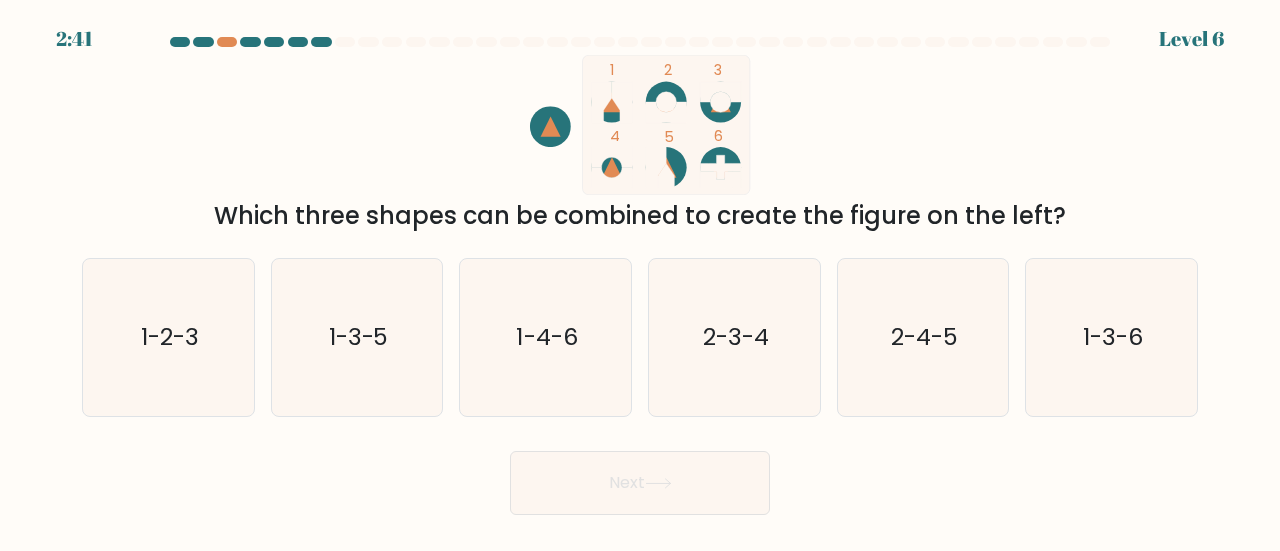 drag, startPoint x: 405, startPoint y: 208, endPoint x: 1022, endPoint y: 203, distance: 617.02026 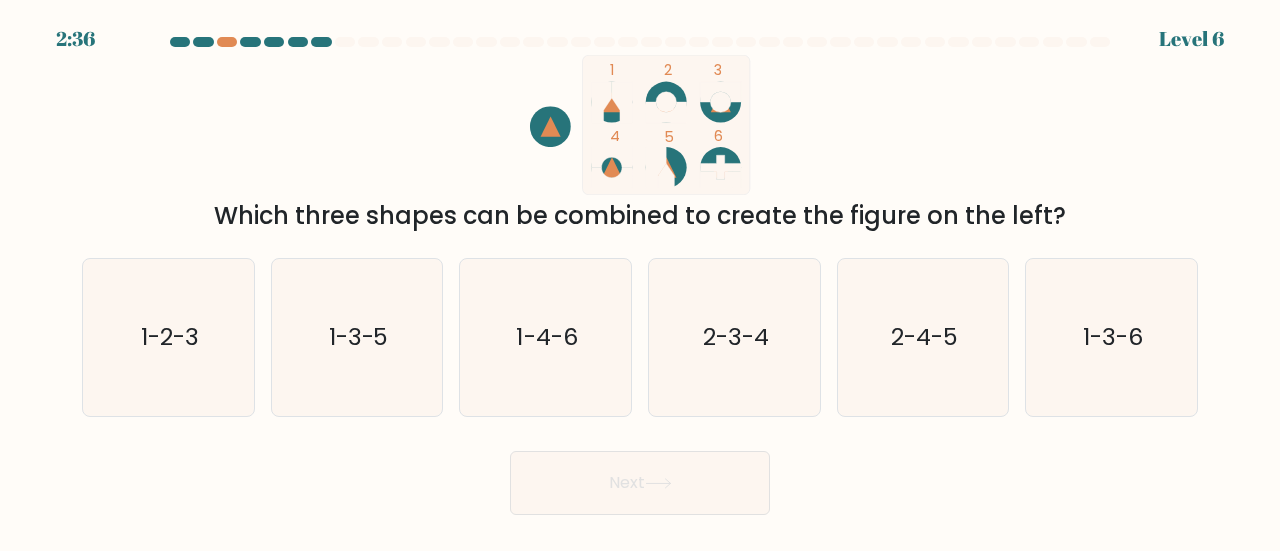 click on "1
2
3
4
5
6
Which three shapes can be combined to create the figure on the left?" at bounding box center (640, 144) 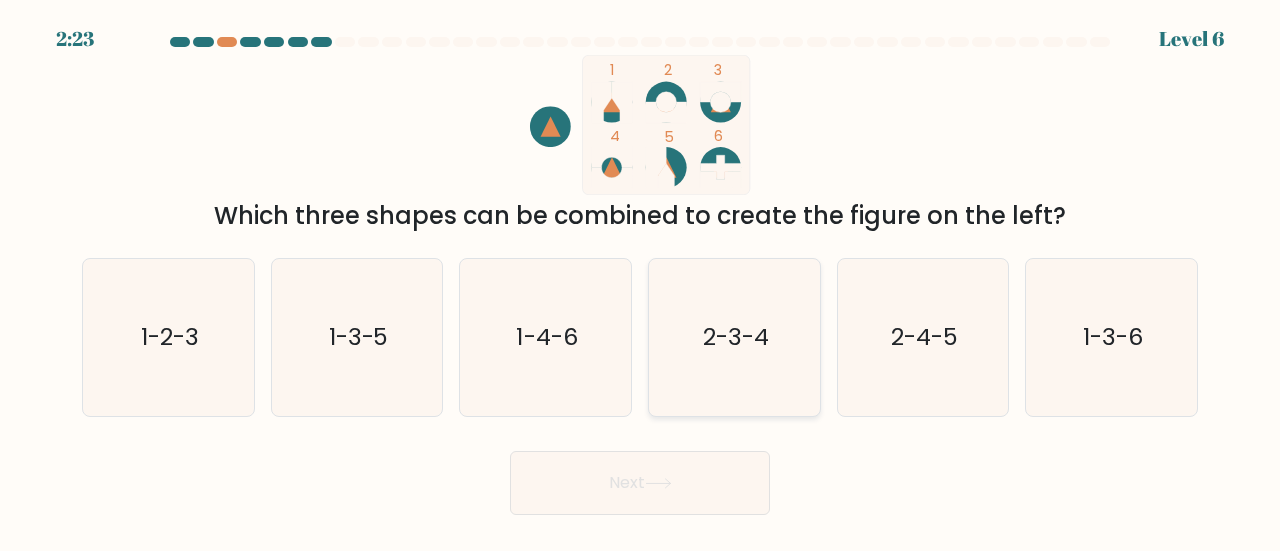 click on "2-3-4" 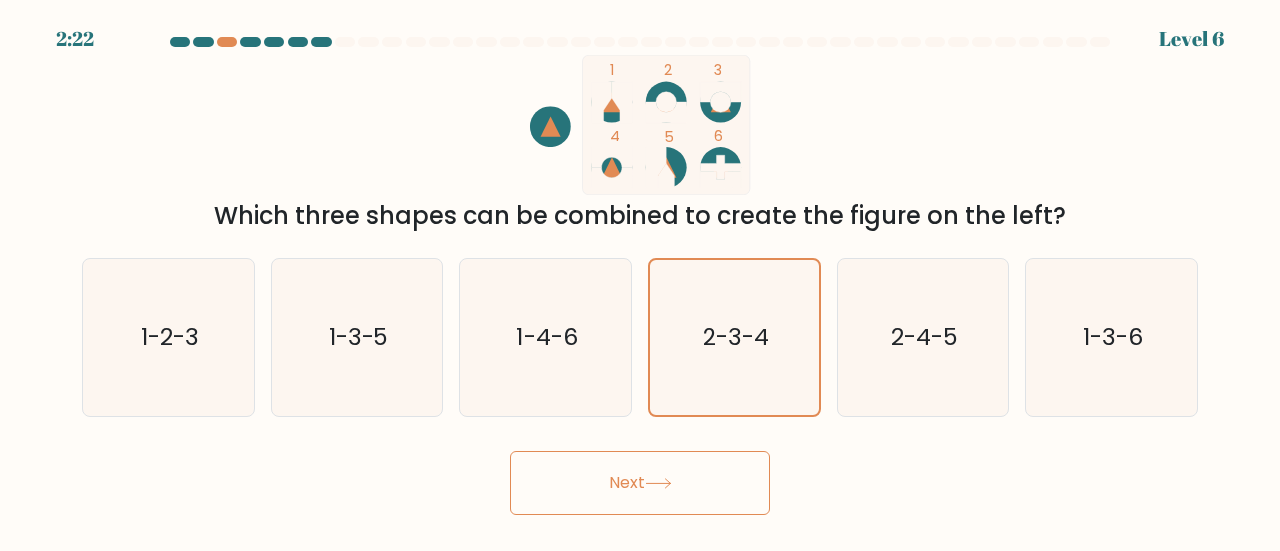 click on "Next" at bounding box center (640, 483) 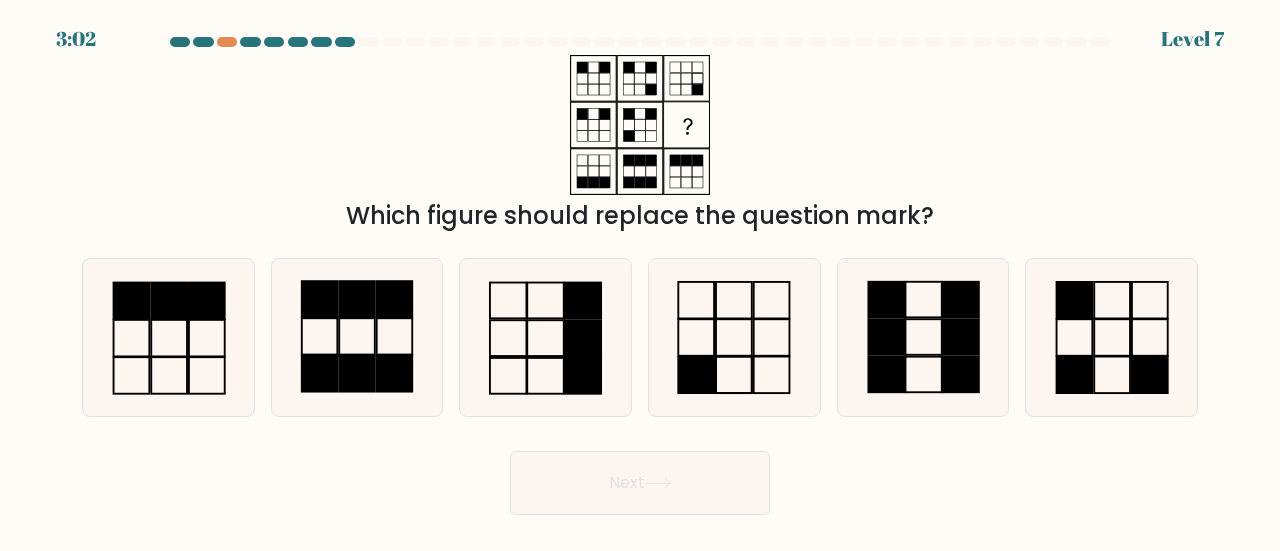 drag, startPoint x: 482, startPoint y: 216, endPoint x: 861, endPoint y: 219, distance: 379.01187 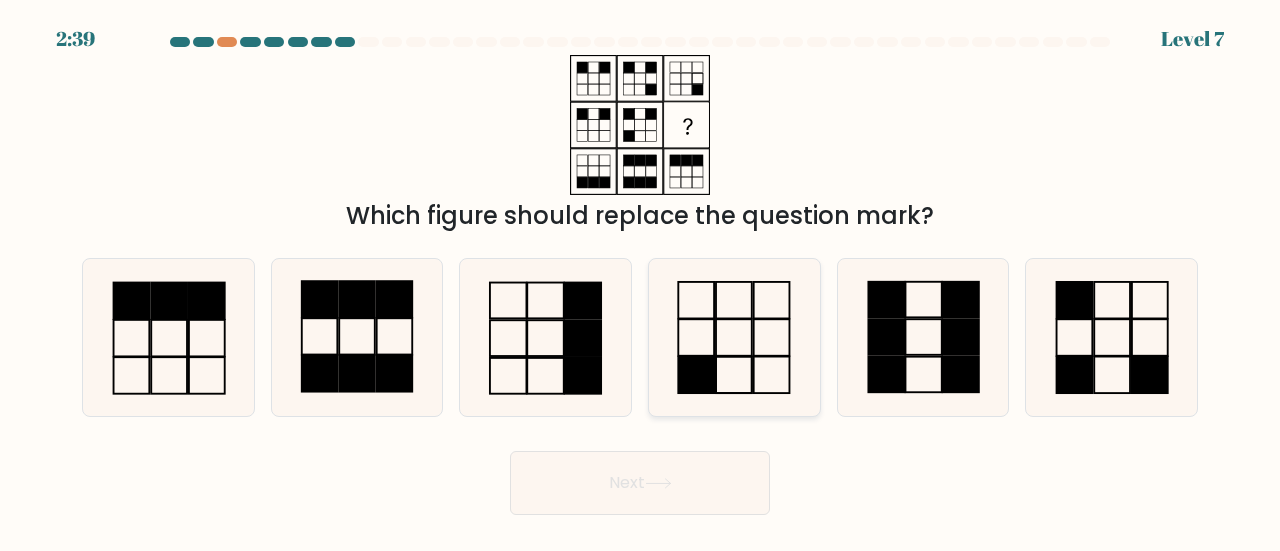 click 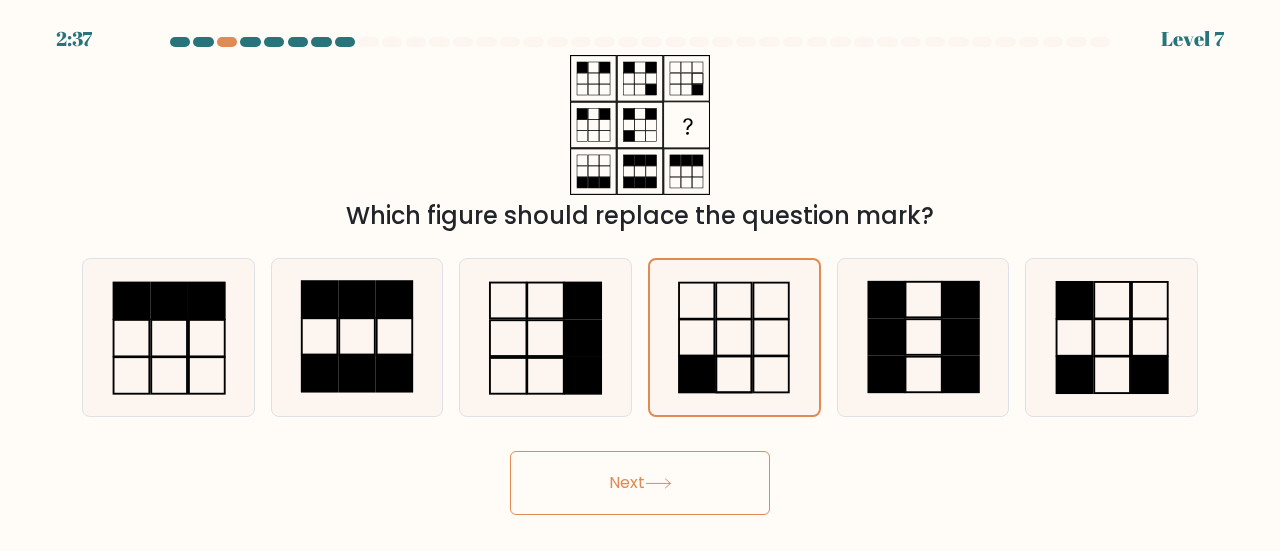click on "Next" at bounding box center (640, 483) 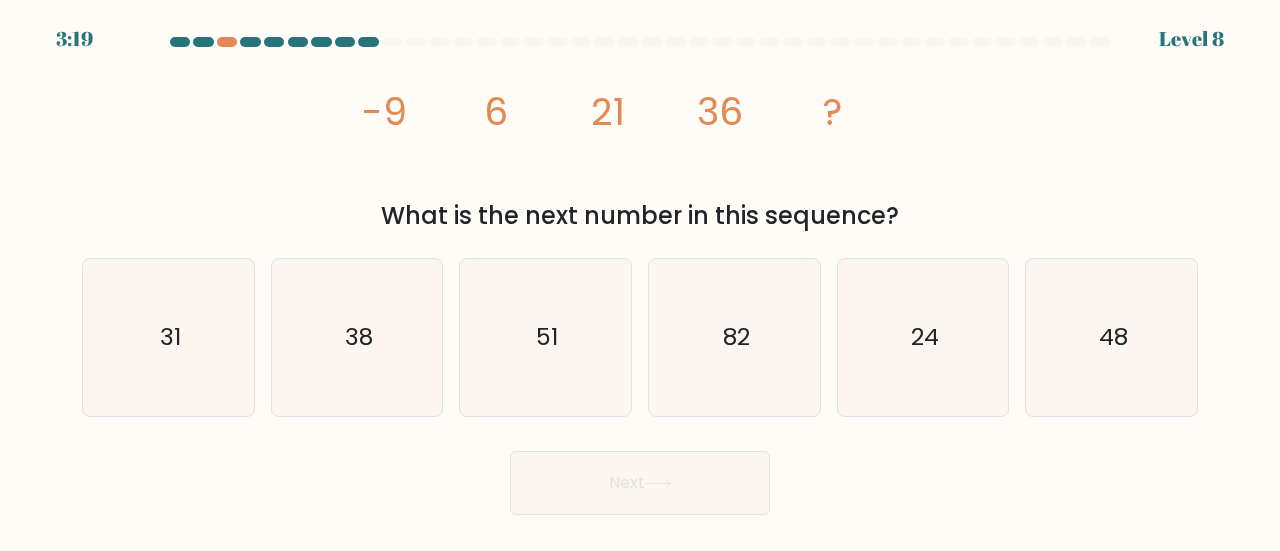 drag, startPoint x: 488, startPoint y: 220, endPoint x: 769, endPoint y: 215, distance: 281.0445 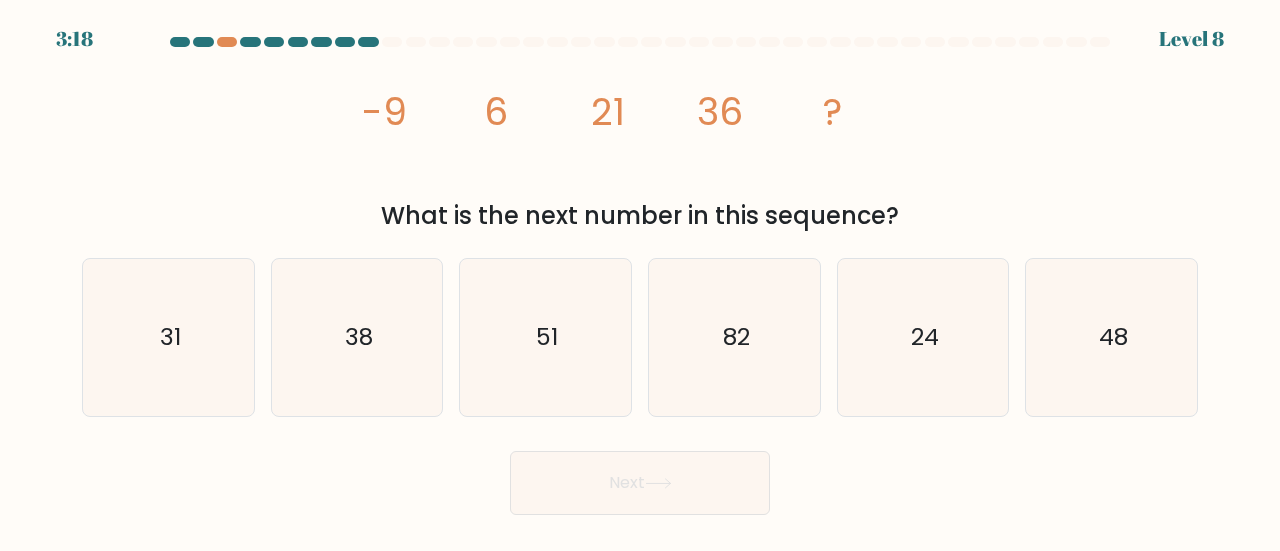 click on "image/svg+xml
-9
6
21
36
?
What is the next number in this sequence?" at bounding box center (640, 144) 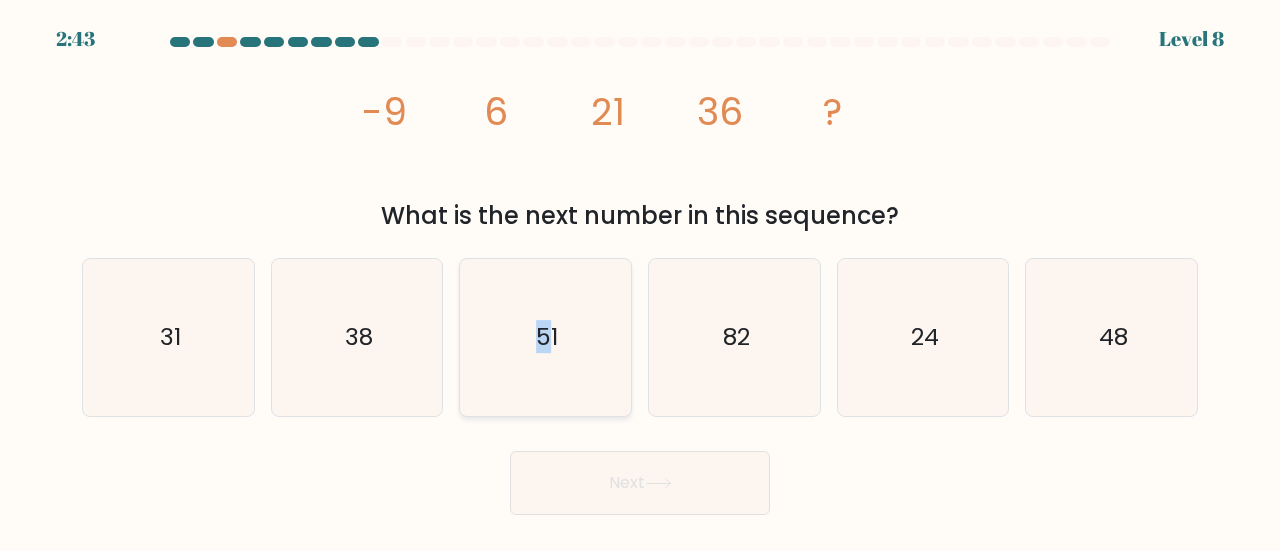 drag, startPoint x: 954, startPoint y: 121, endPoint x: 544, endPoint y: 309, distance: 451.04767 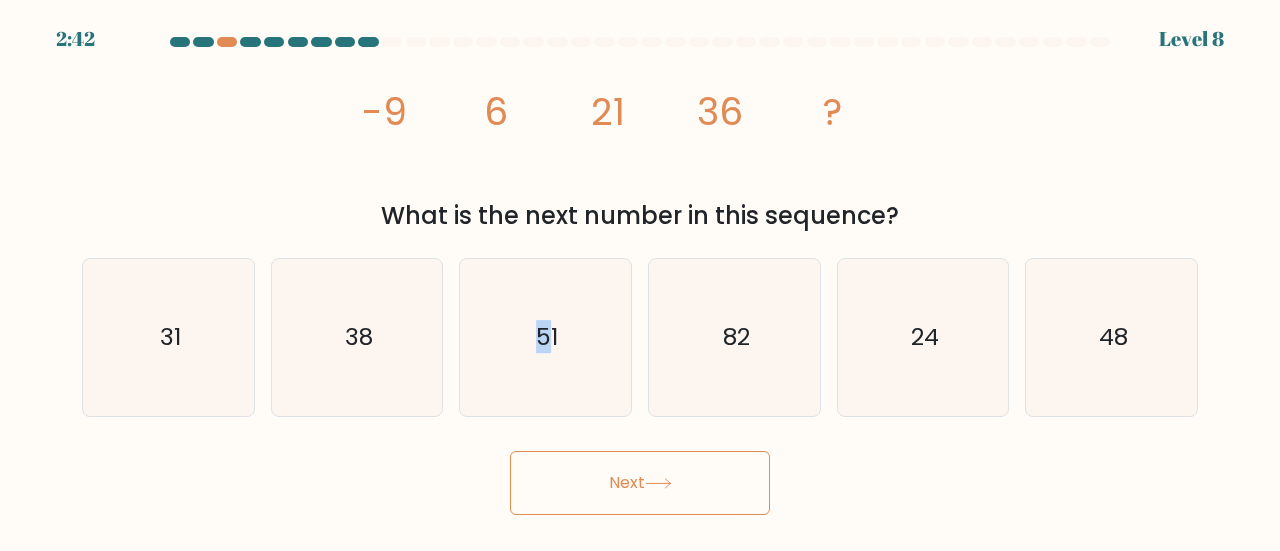click on "Next" at bounding box center [640, 483] 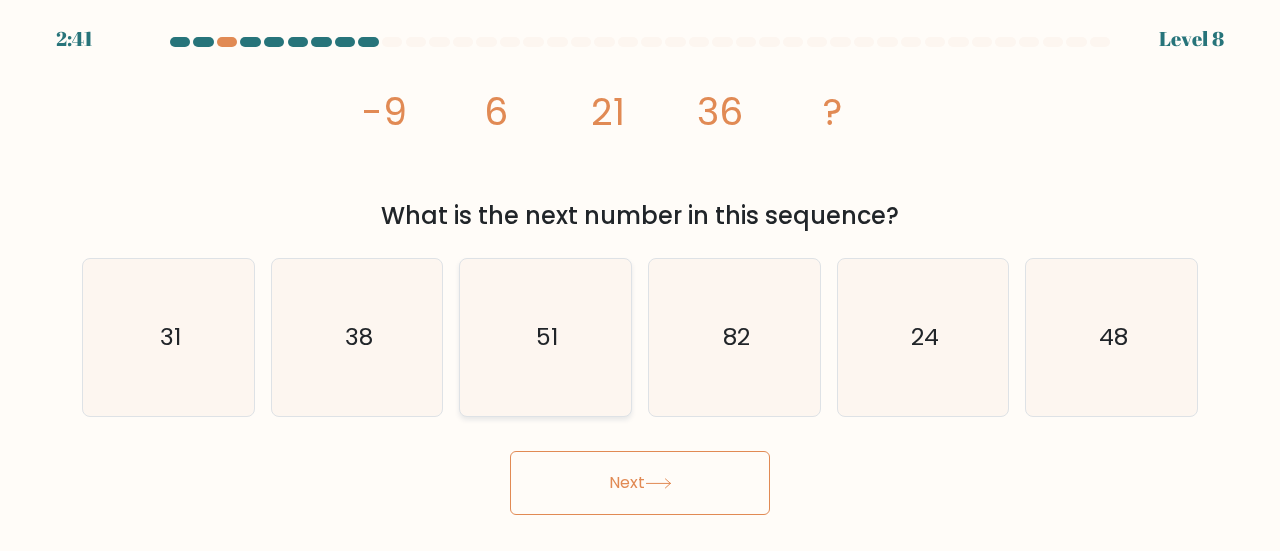 click on "51" 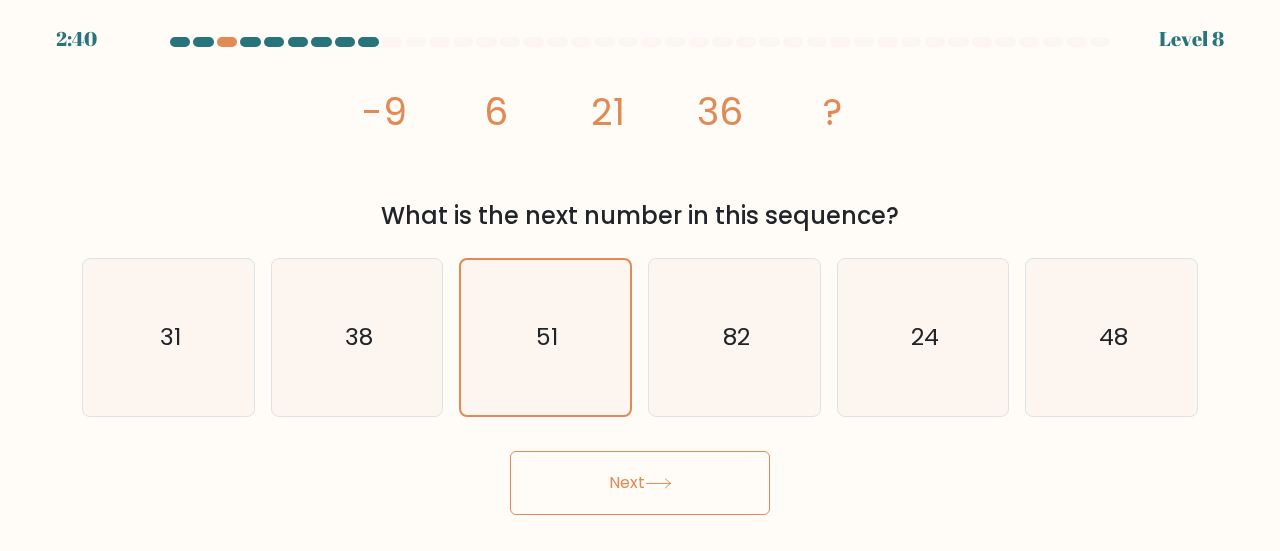 click on "Next" at bounding box center (640, 483) 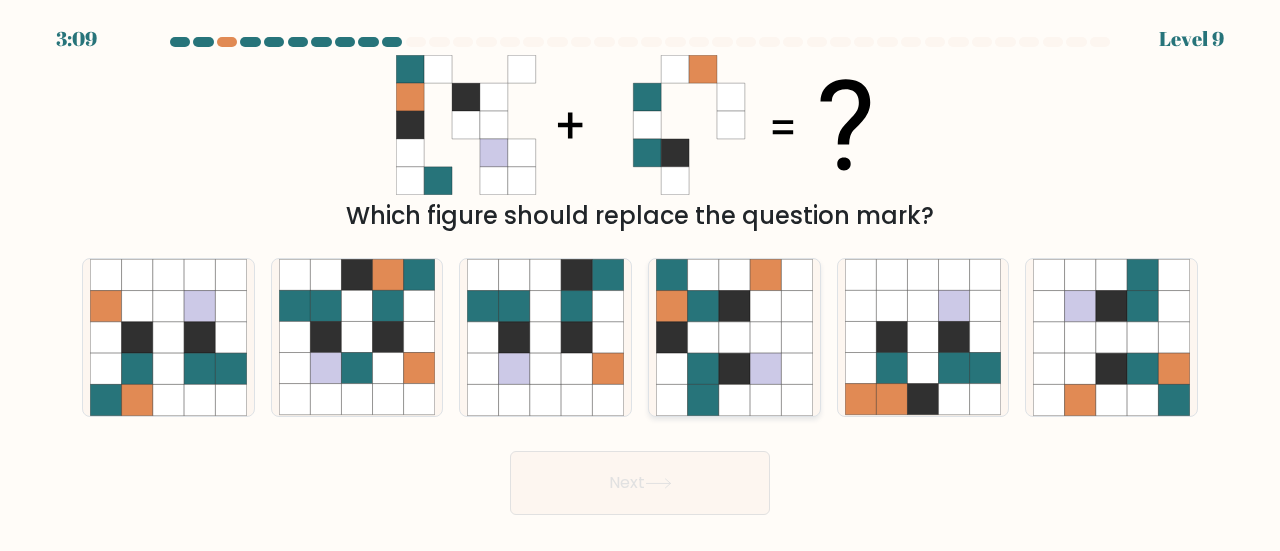 click 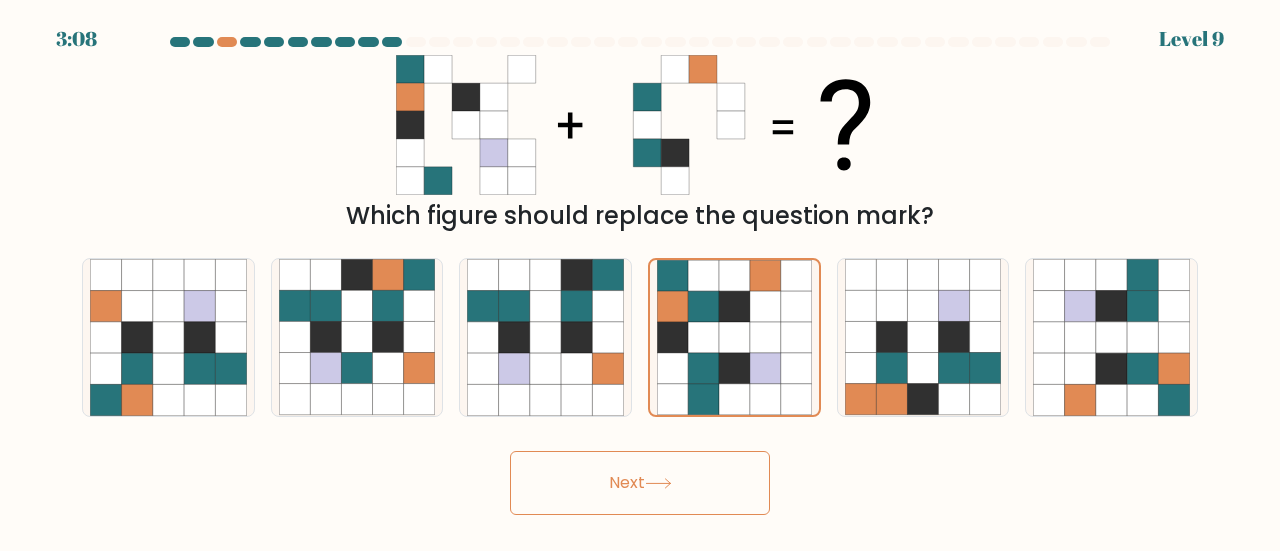 click on "Next" at bounding box center (640, 483) 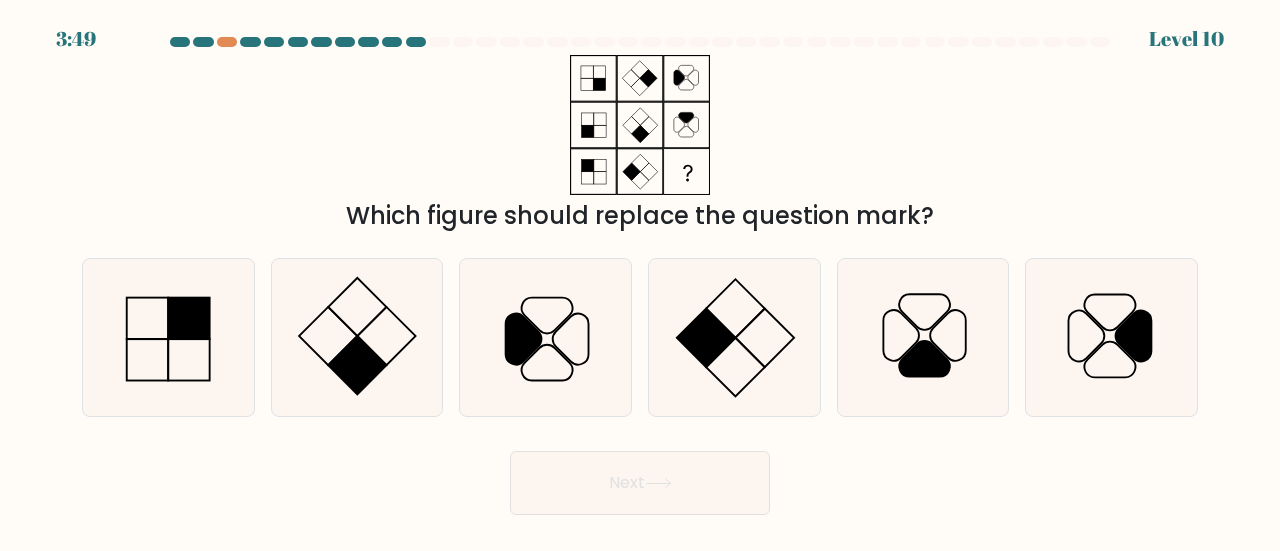 drag, startPoint x: 430, startPoint y: 219, endPoint x: 915, endPoint y: 218, distance: 485.00104 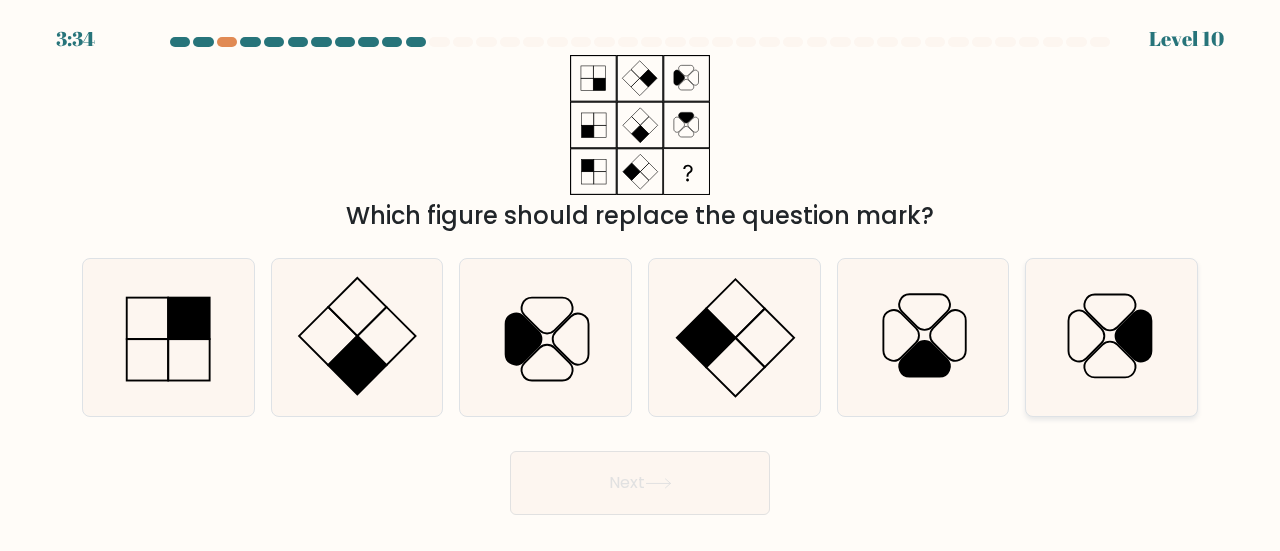 click 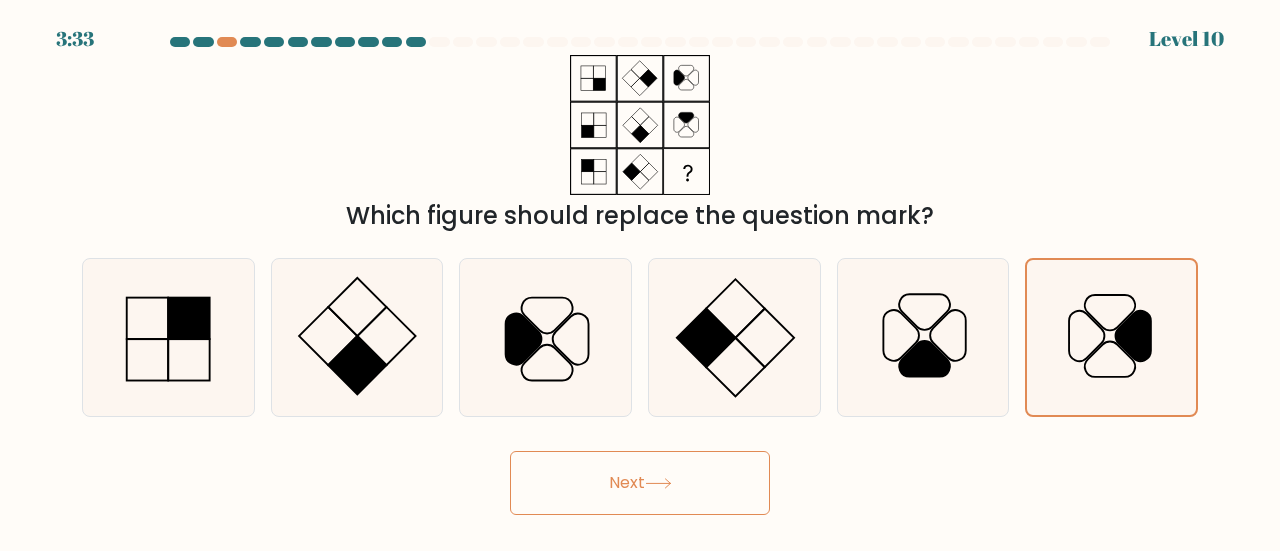 click on "Next" at bounding box center (640, 483) 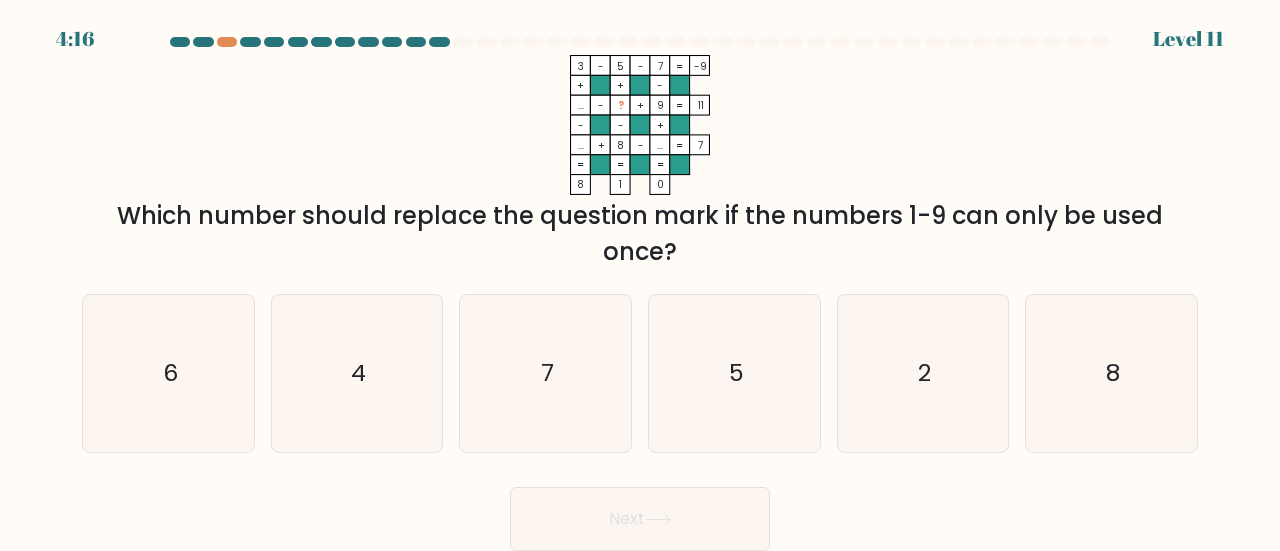drag, startPoint x: 360, startPoint y: 221, endPoint x: 614, endPoint y: 238, distance: 254.56827 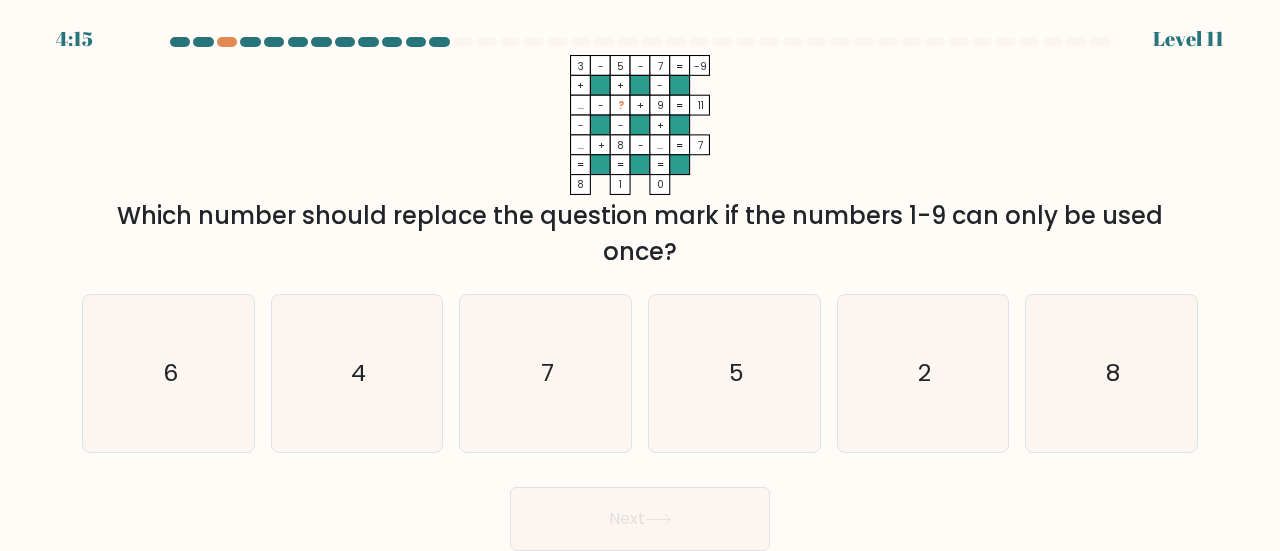 click on "Which number should replace the question mark if the numbers 1-9 can only be used once?" at bounding box center [640, 234] 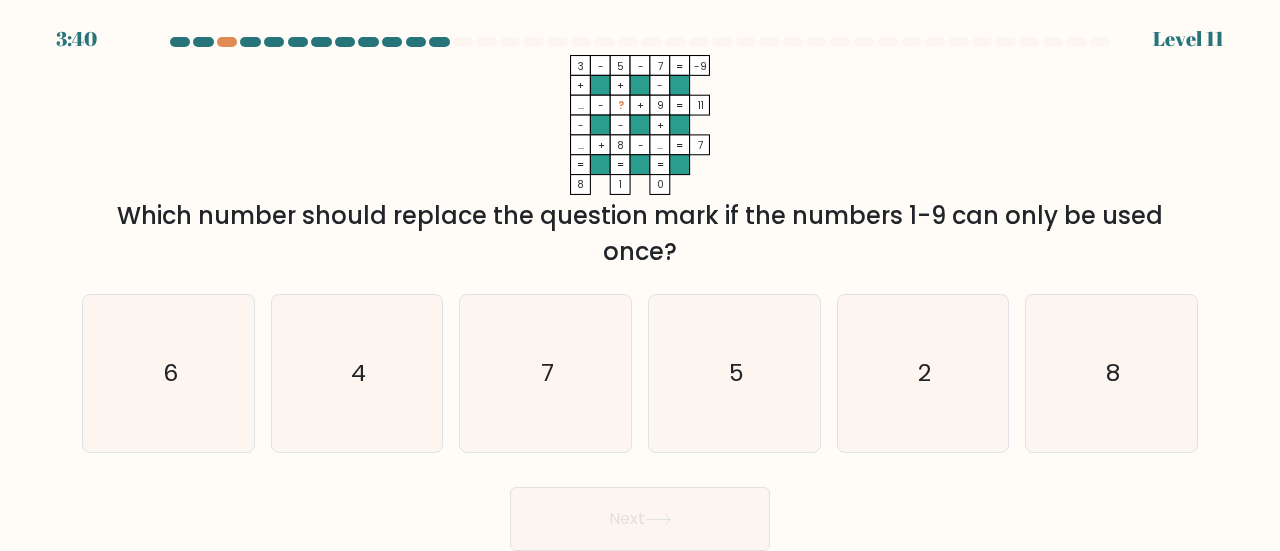 drag, startPoint x: 620, startPoint y: 185, endPoint x: 856, endPoint y: 104, distance: 249.51352 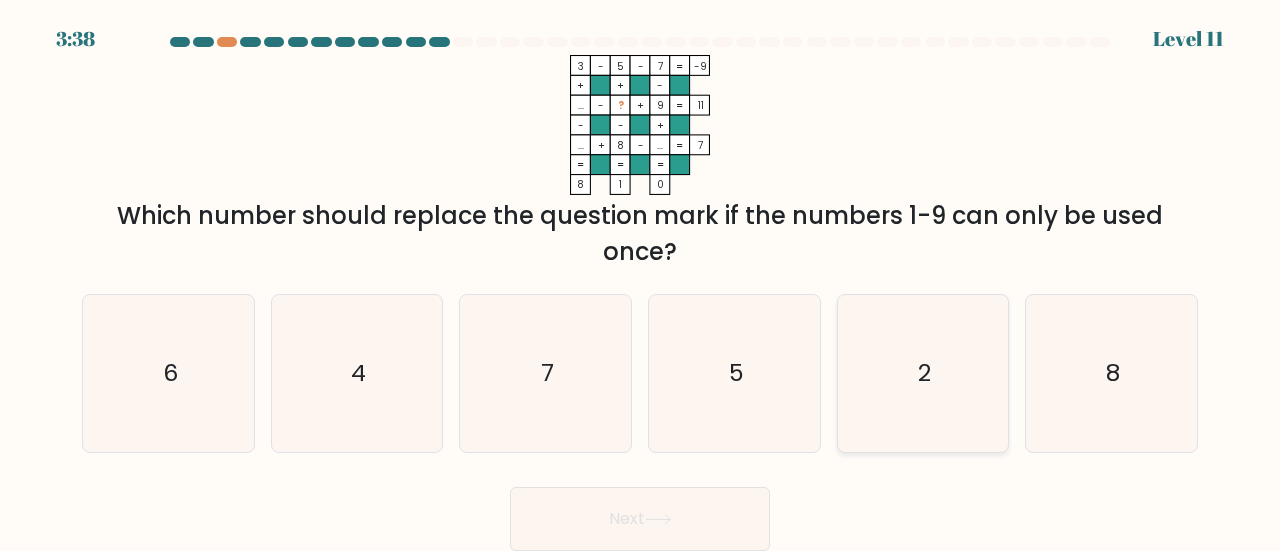 click on "2" 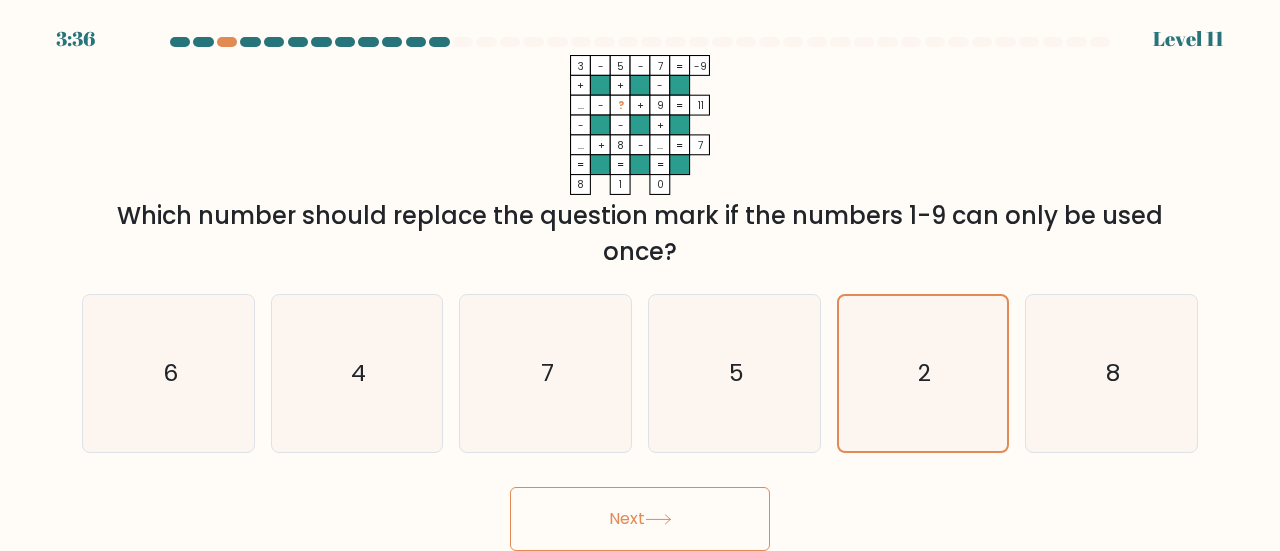 click on "Next" at bounding box center [640, 519] 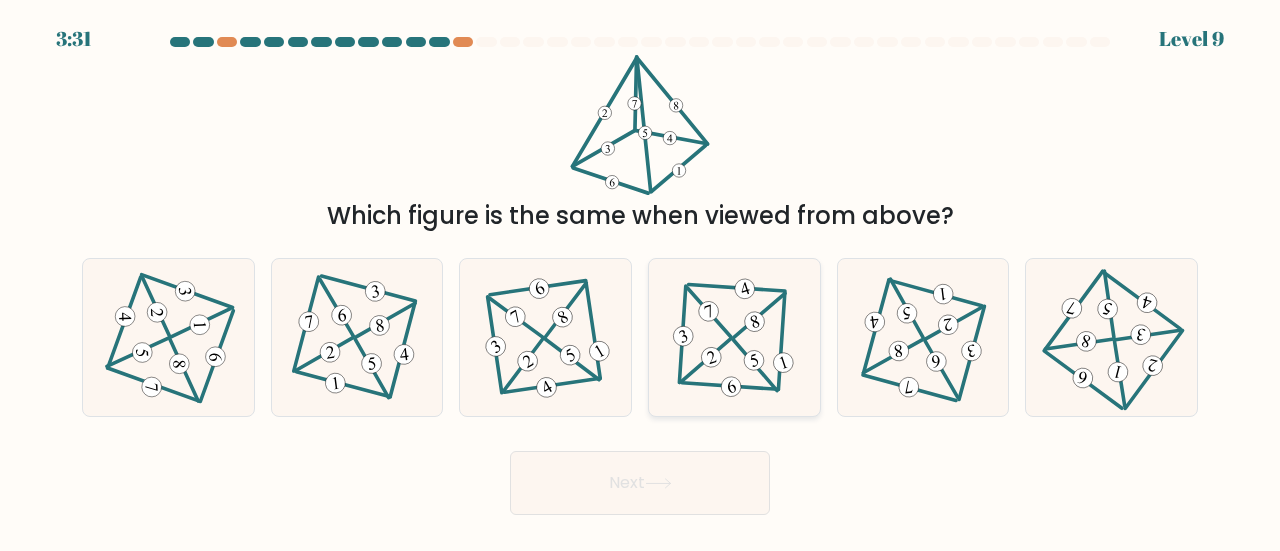 click 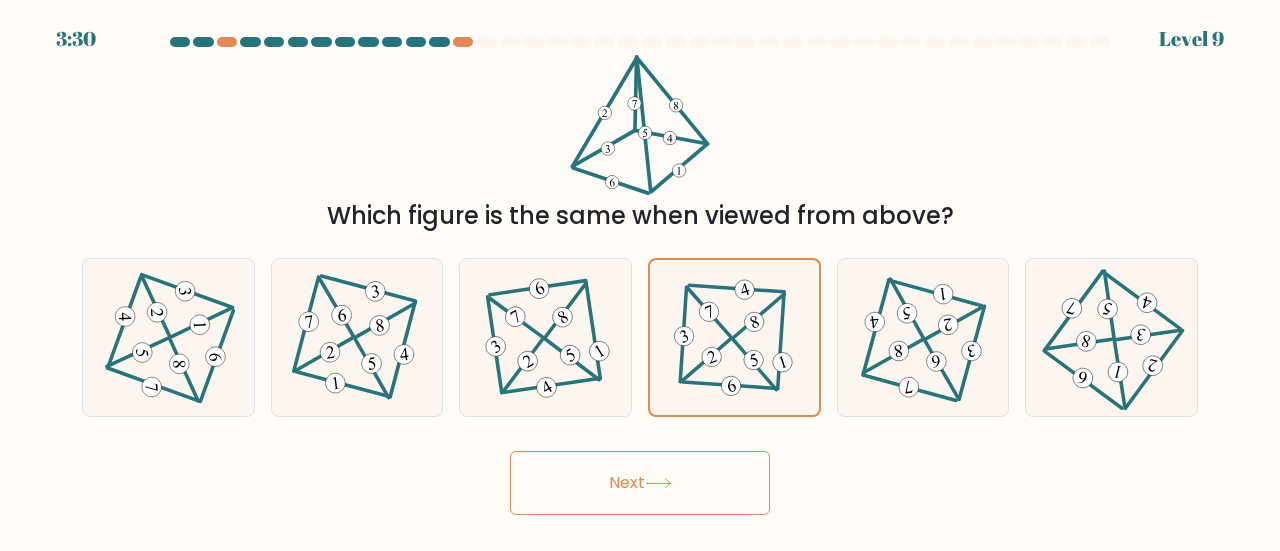 click on "Next" at bounding box center [640, 483] 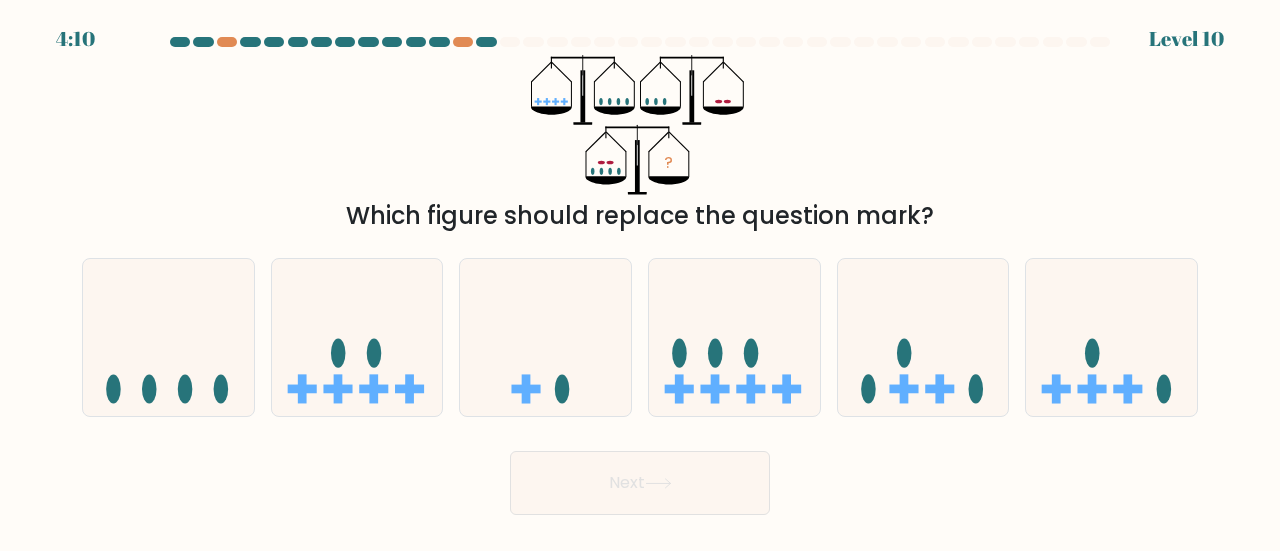 drag, startPoint x: 430, startPoint y: 215, endPoint x: 921, endPoint y: 213, distance: 491.00406 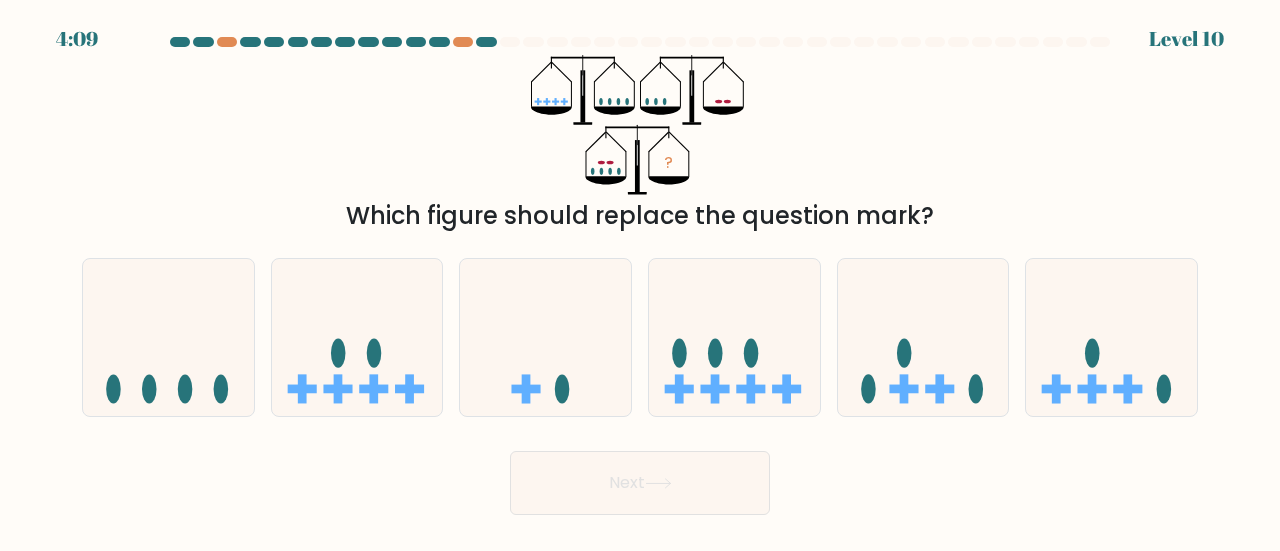 click on "Which figure should replace the question mark?" at bounding box center (640, 216) 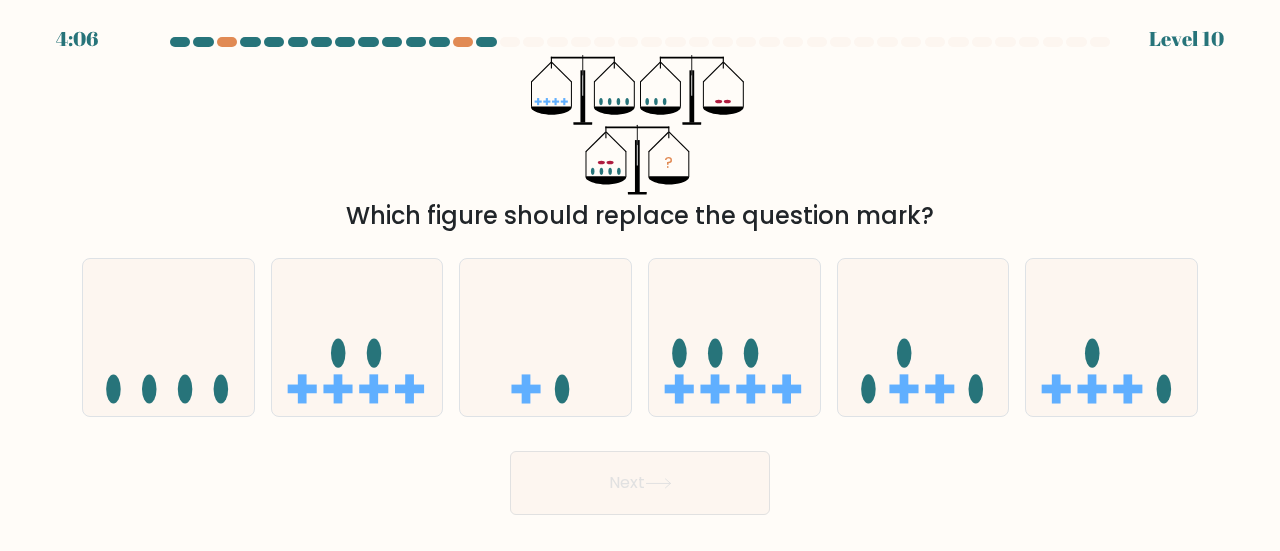 drag, startPoint x: 891, startPoint y: 217, endPoint x: 673, endPoint y: 229, distance: 218.33003 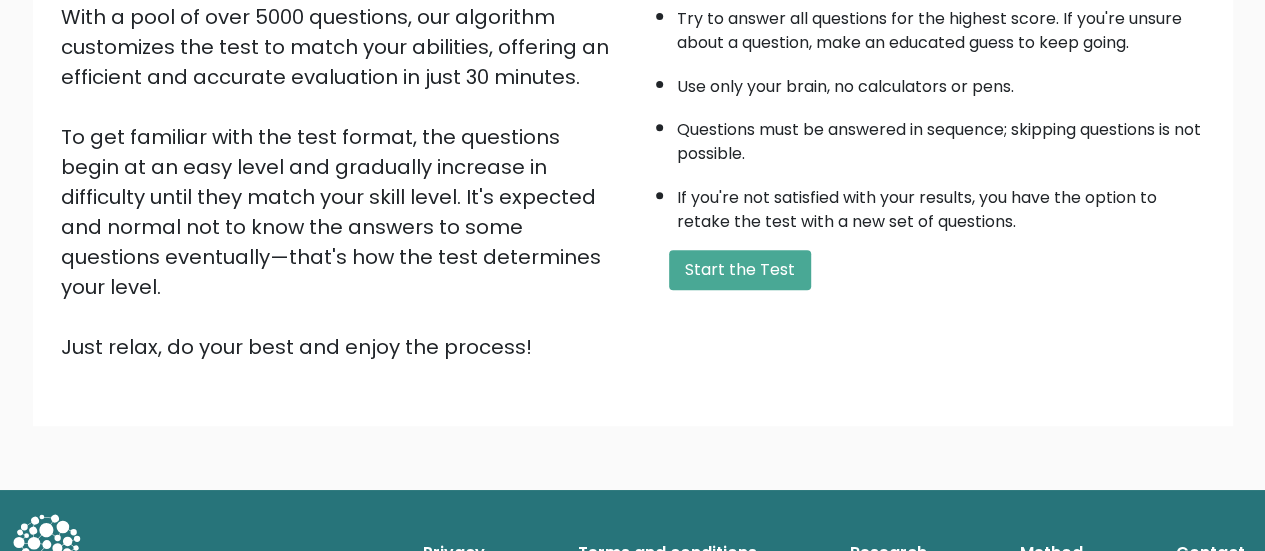 scroll, scrollTop: 364, scrollLeft: 0, axis: vertical 